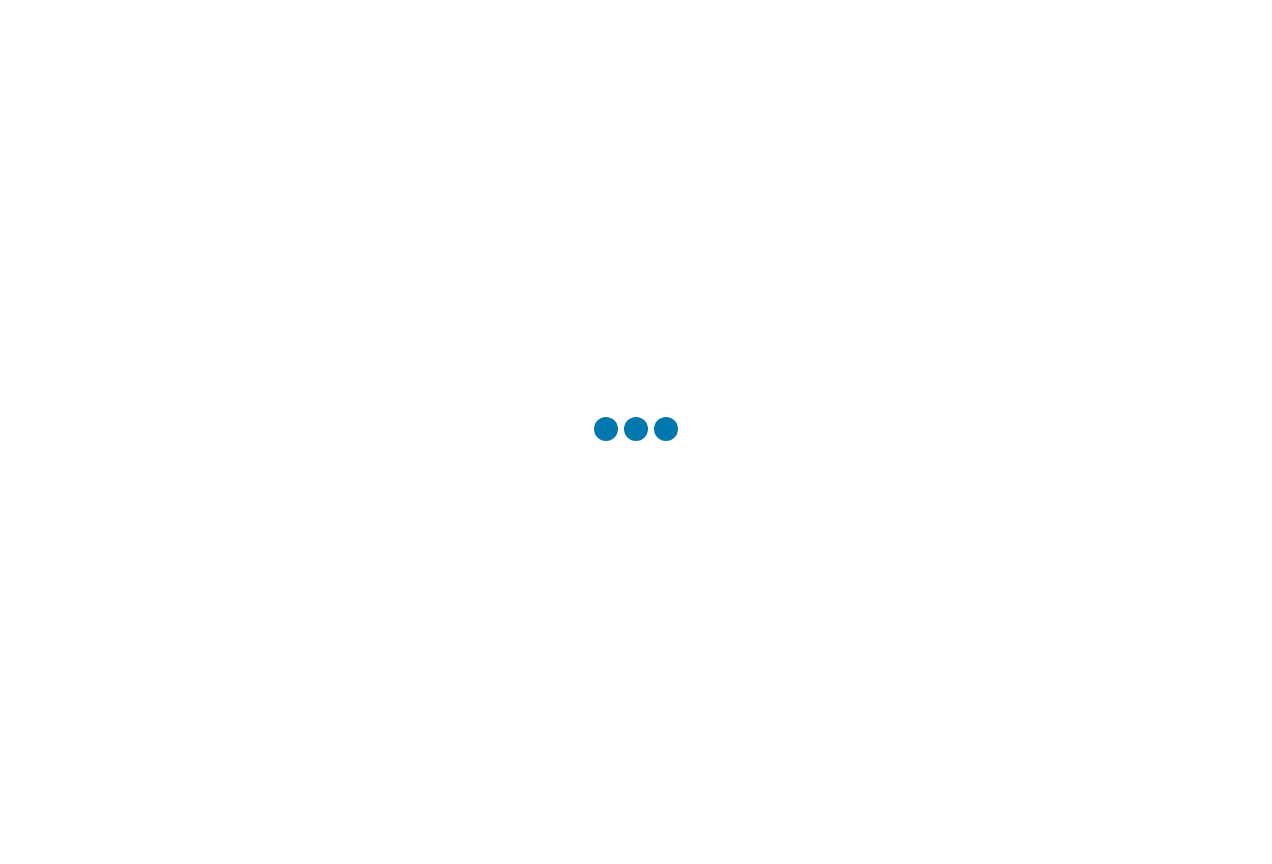 scroll, scrollTop: 0, scrollLeft: 0, axis: both 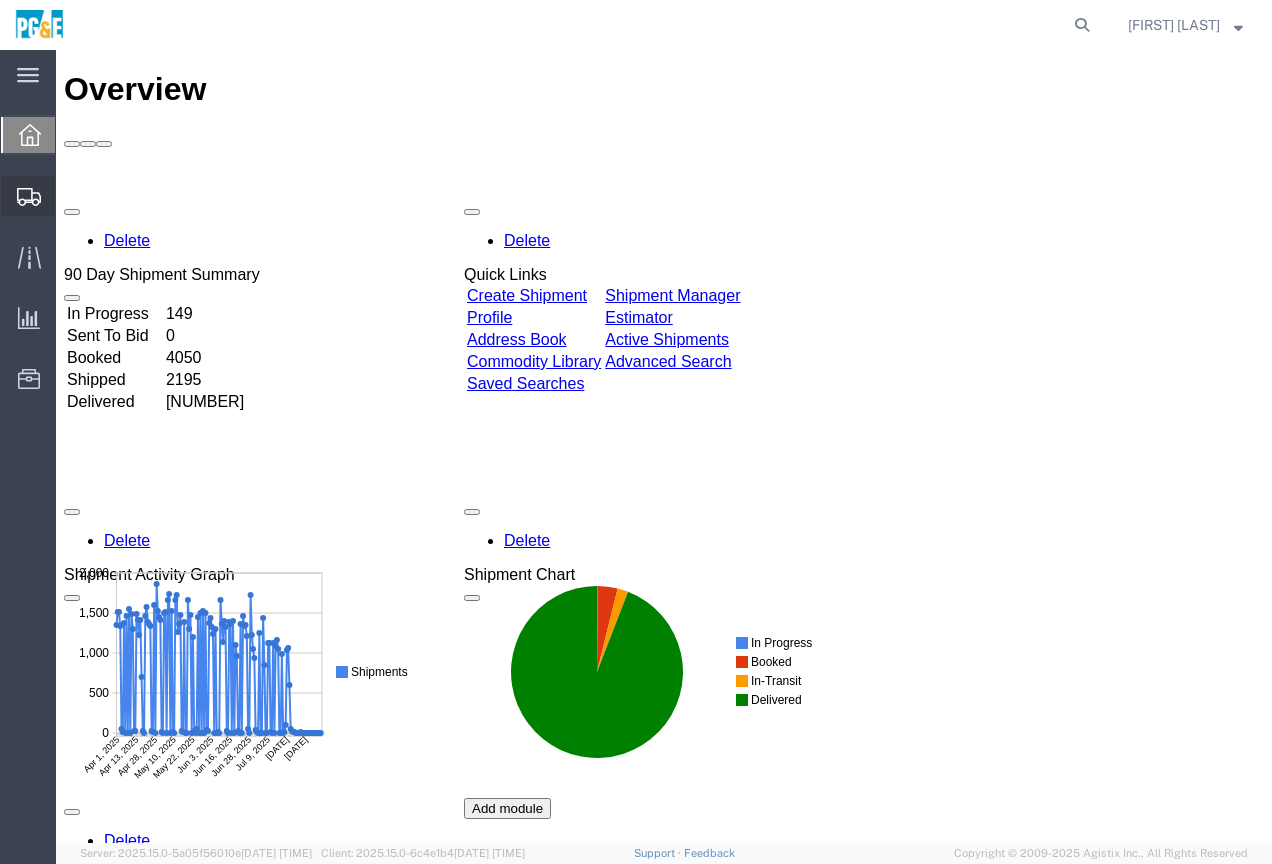 click 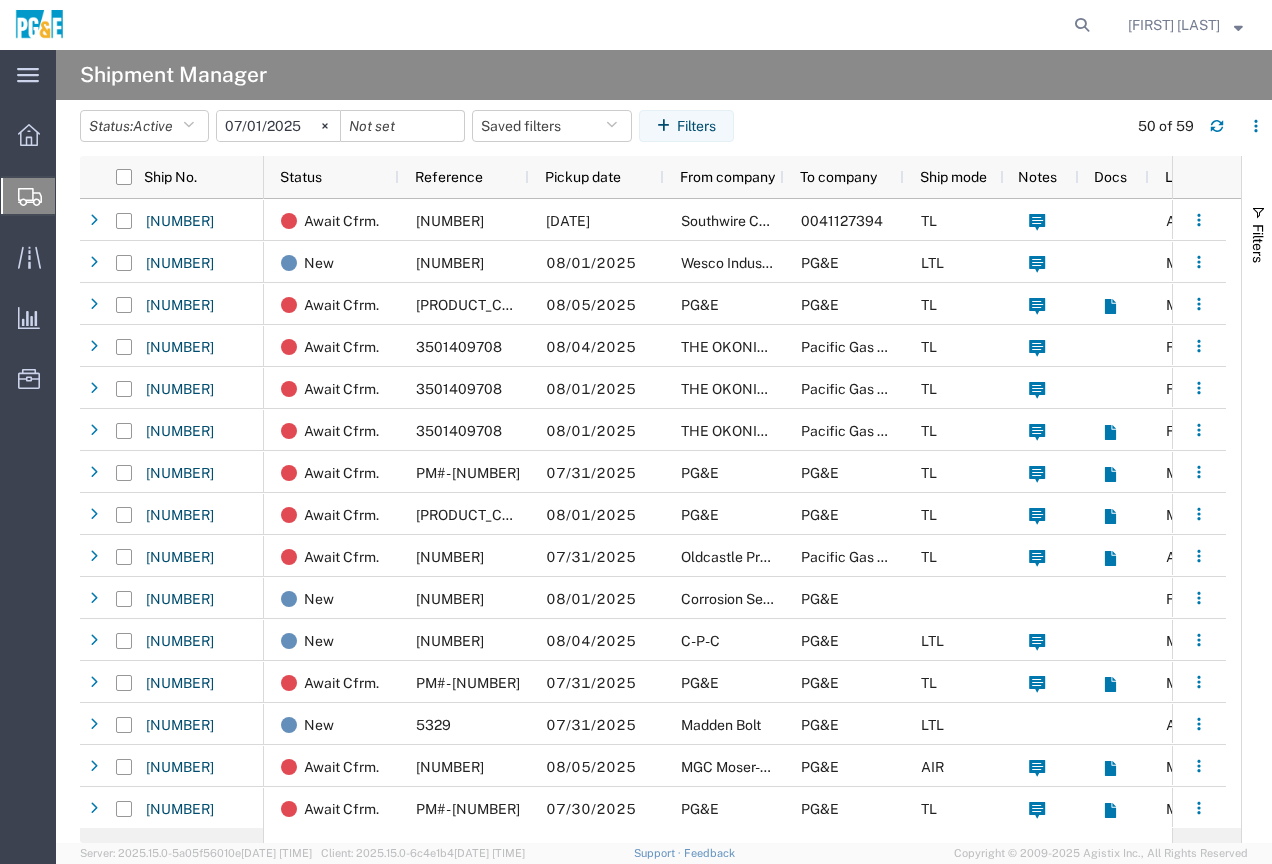 click on "Create Shipment" 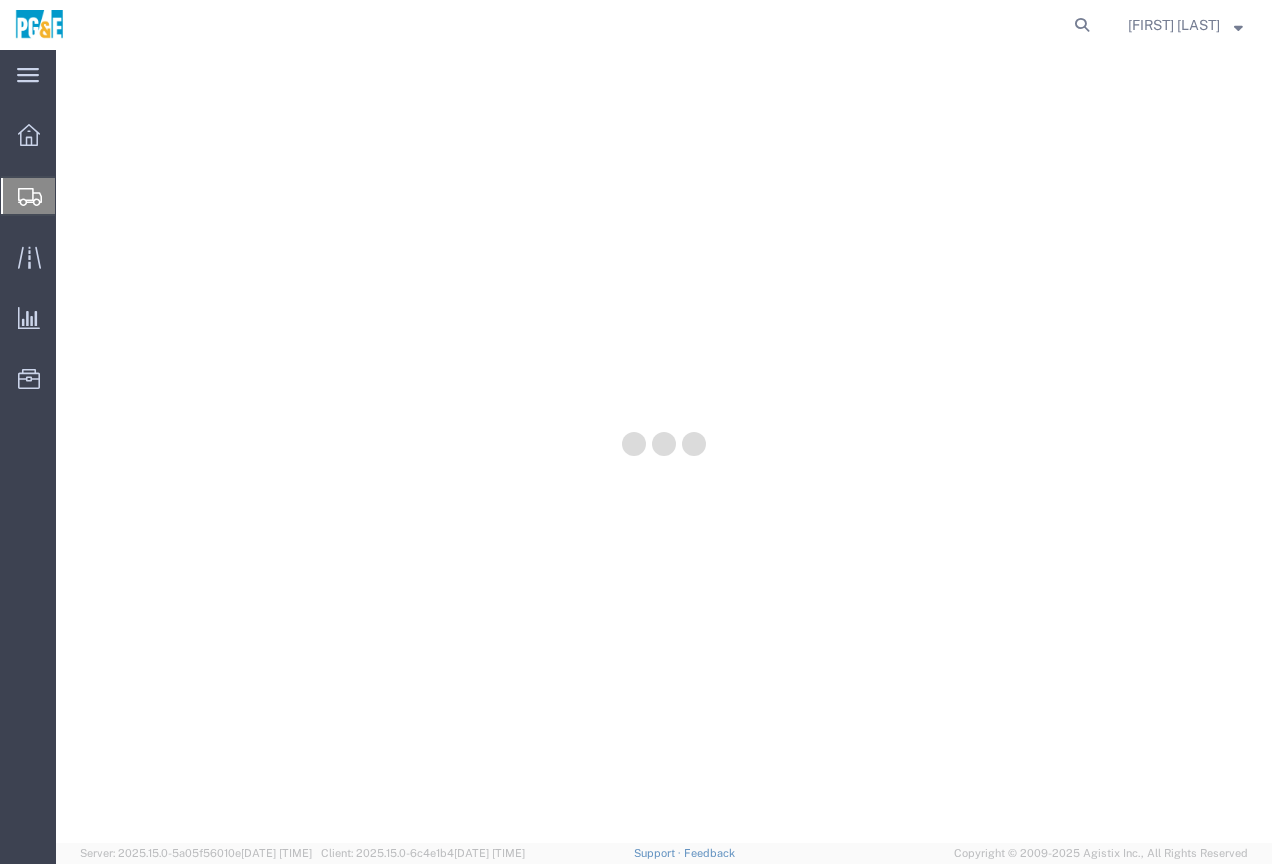scroll, scrollTop: 0, scrollLeft: 0, axis: both 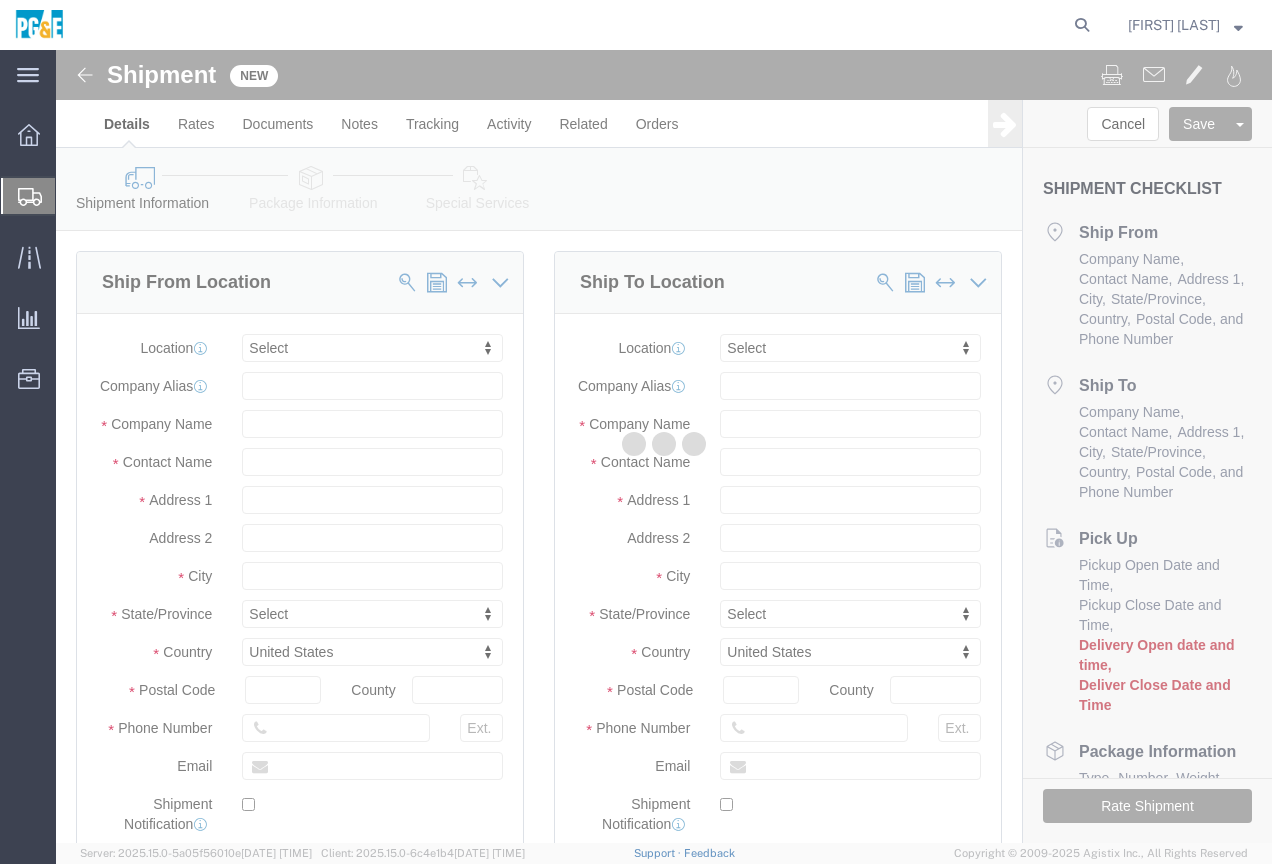 select 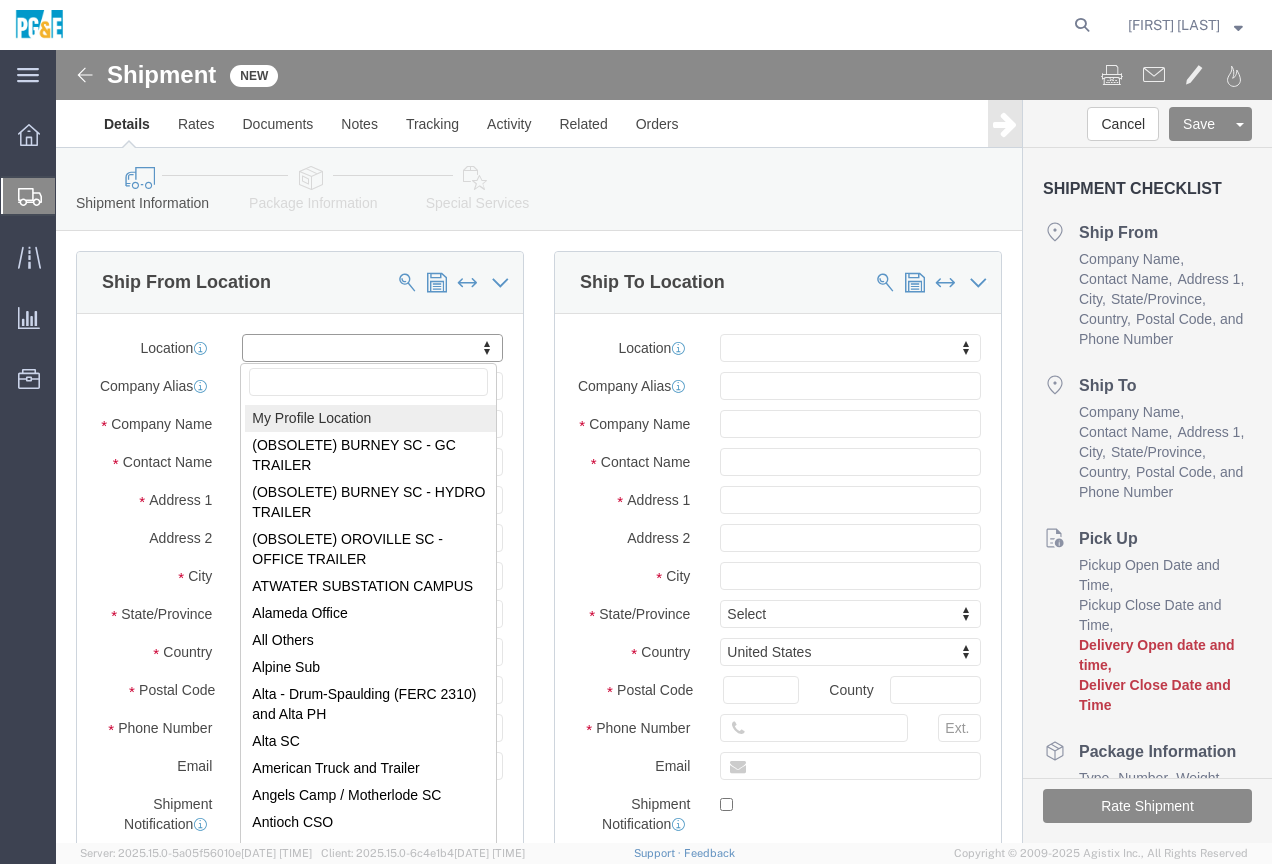 select on "MYPROFILE" 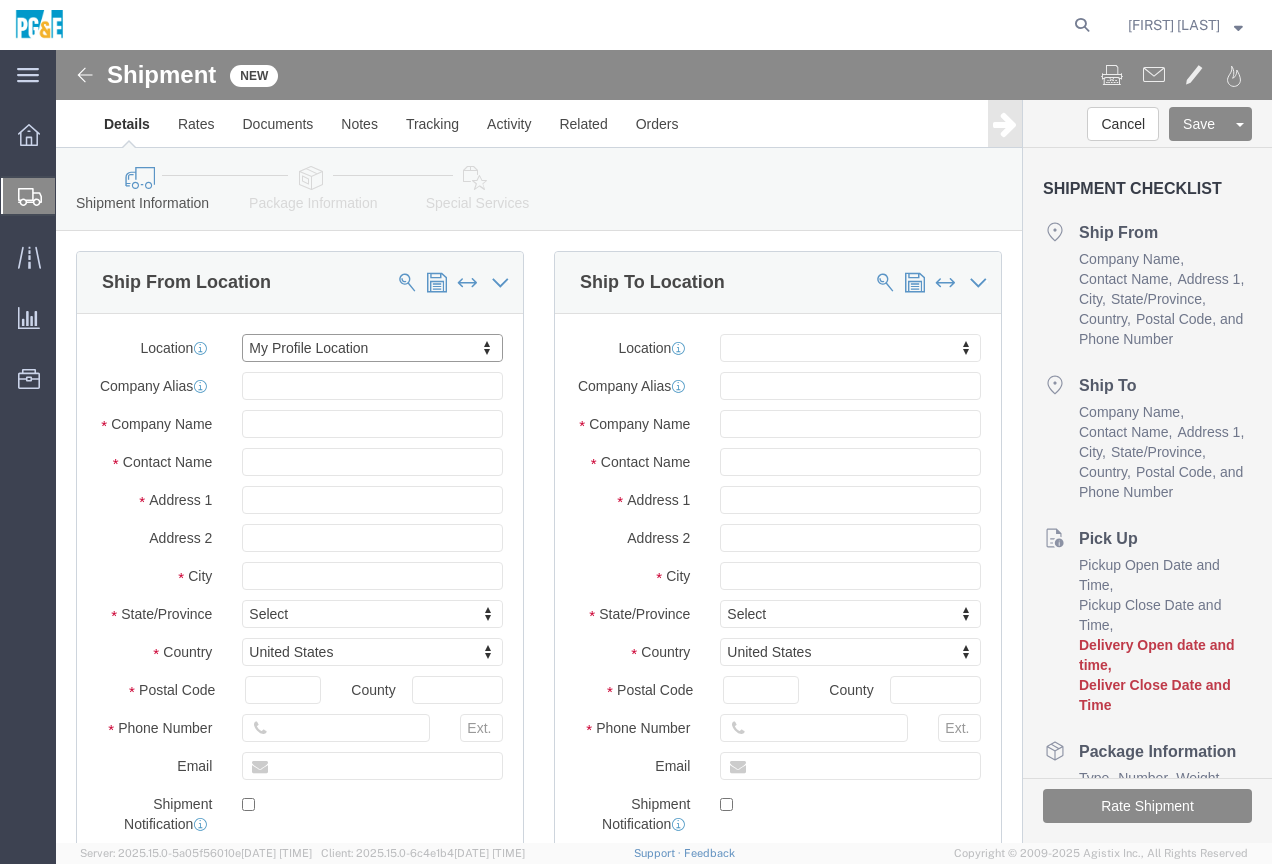 select on "CA" 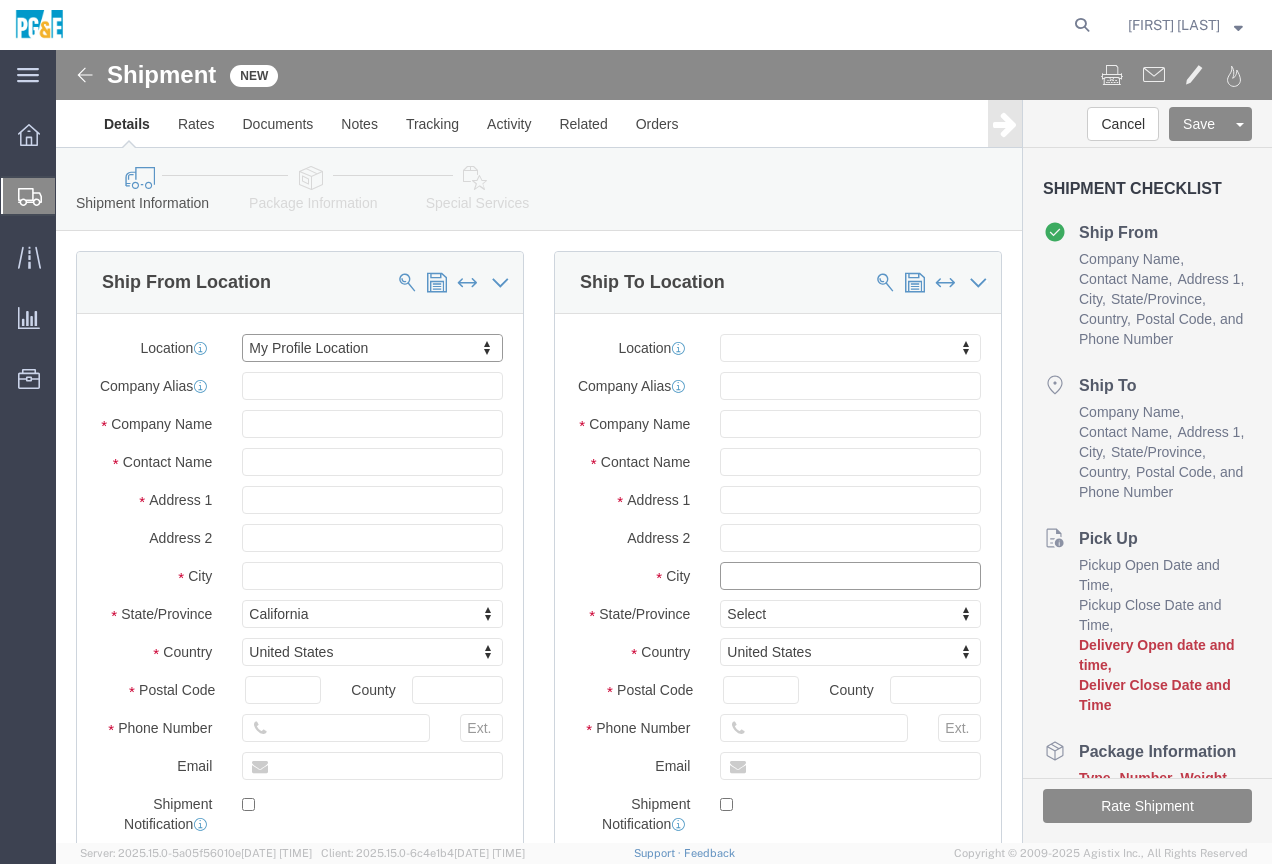 click 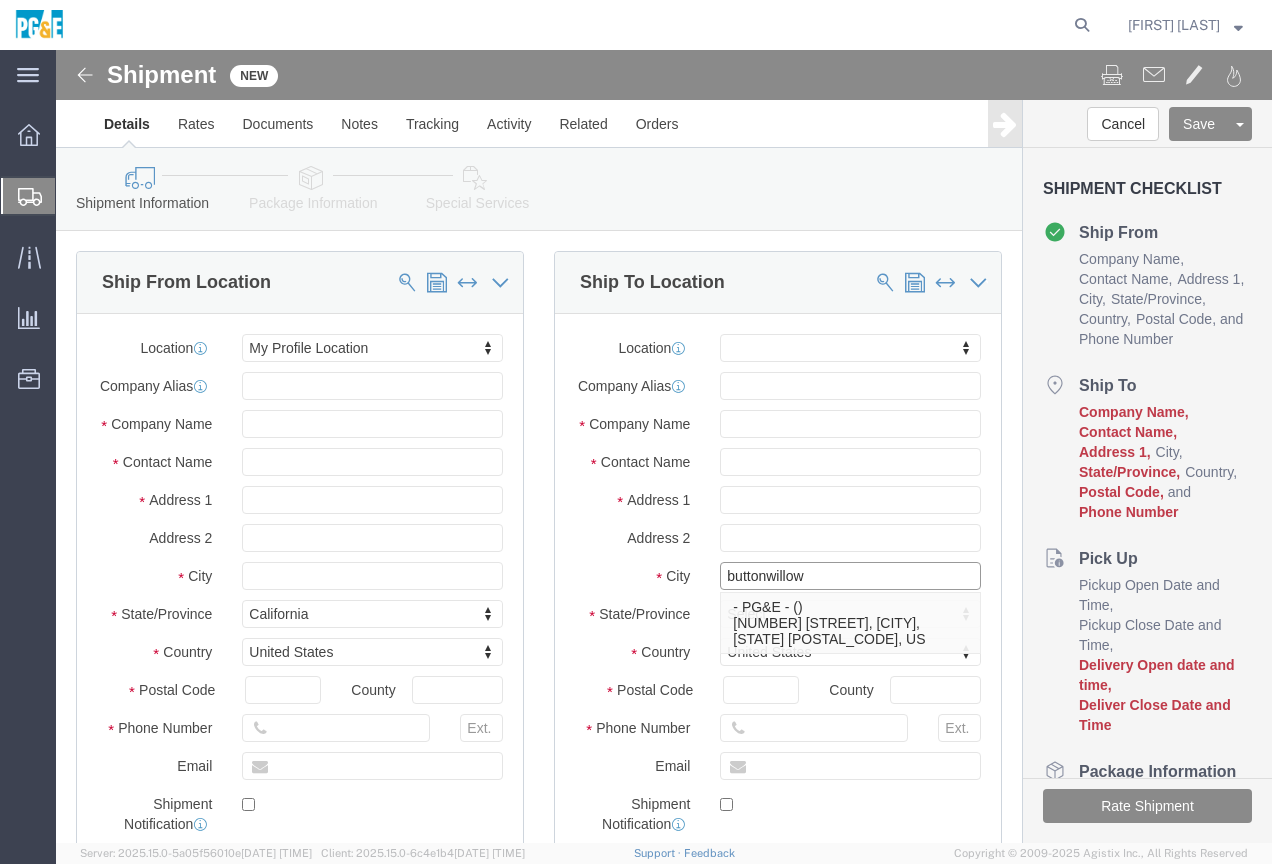 type on "buttonwillow" 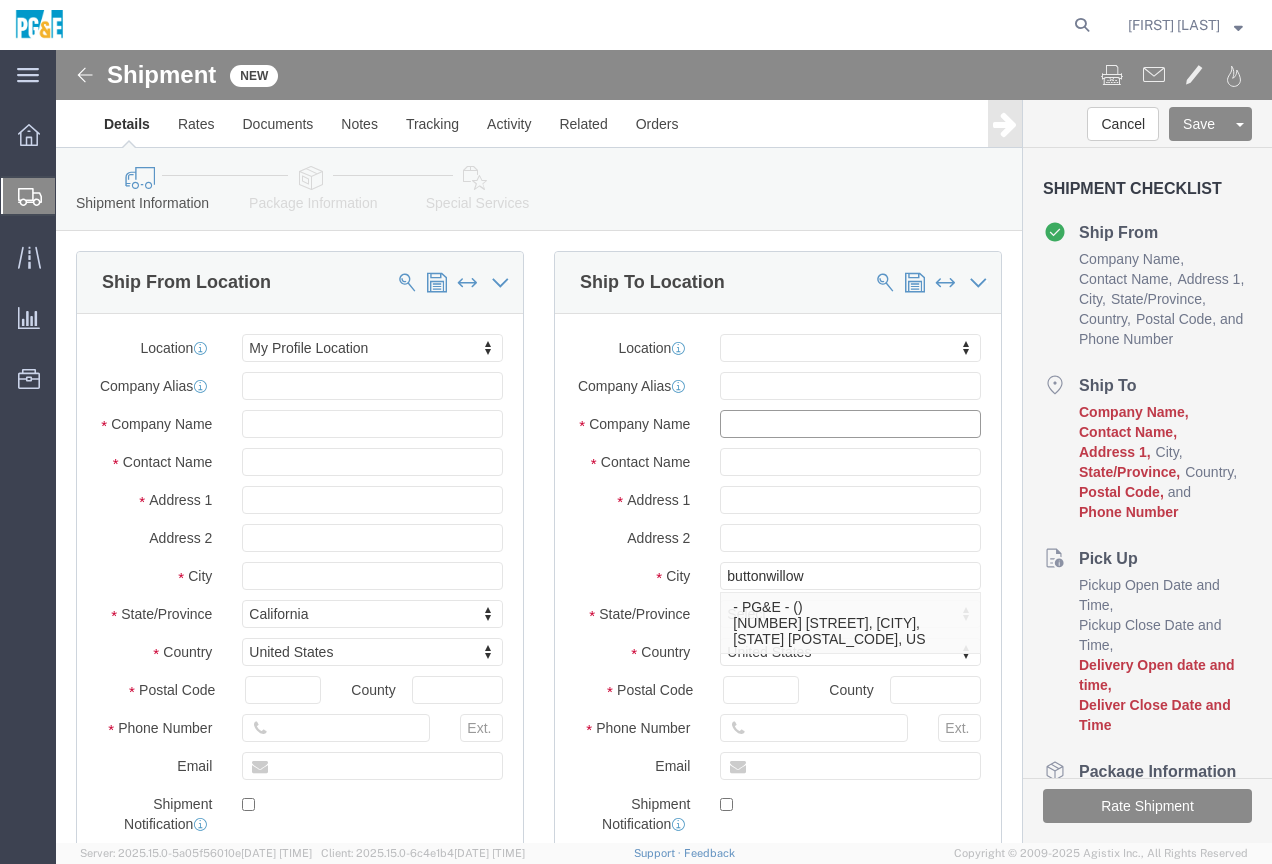 click 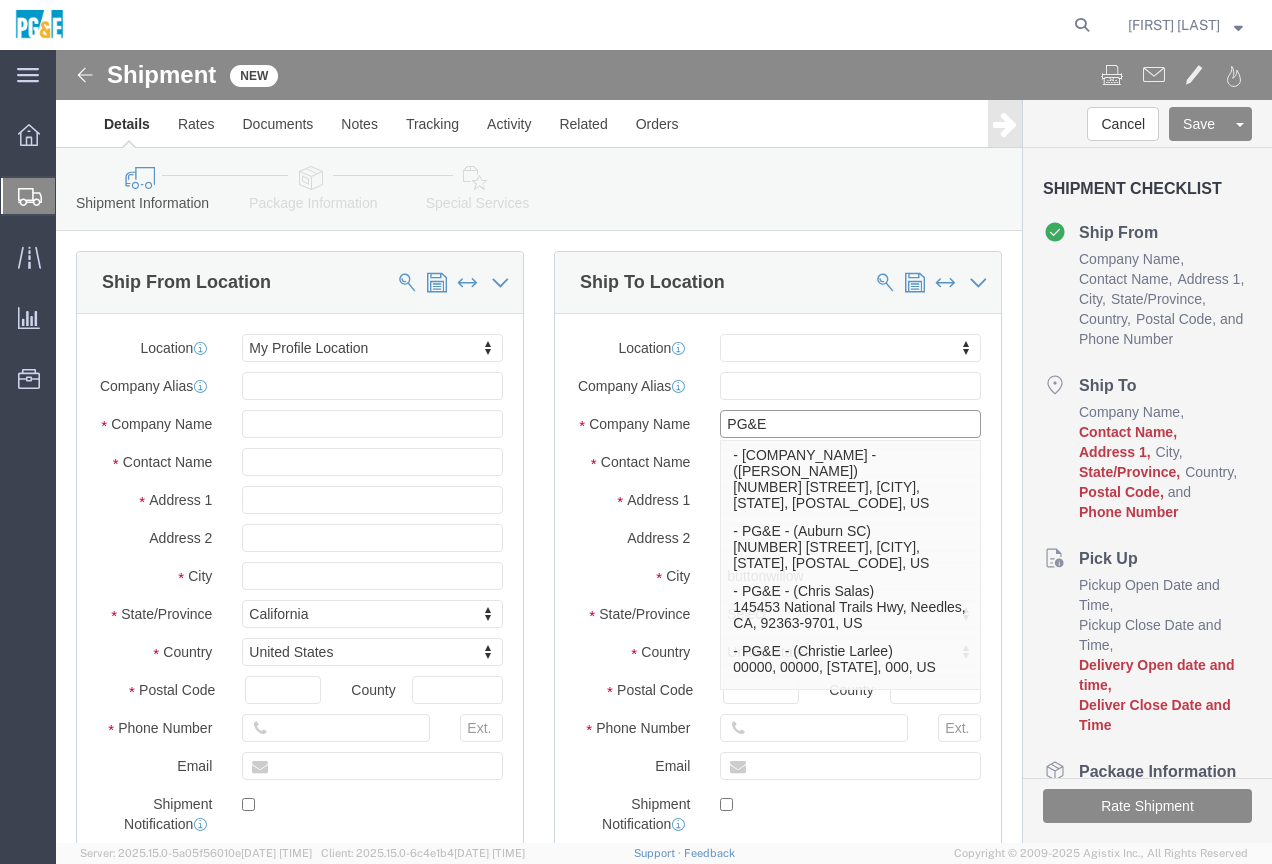 type on "PG&E" 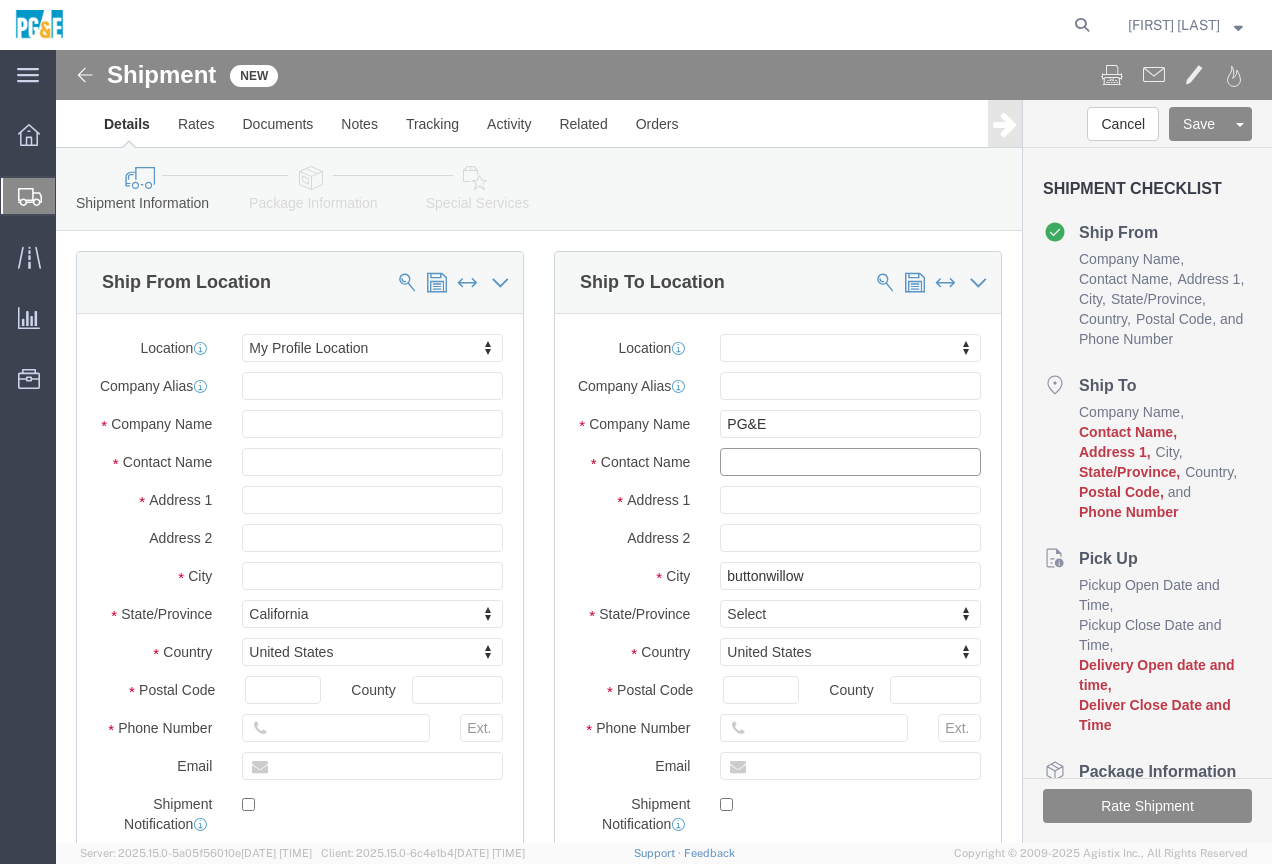 click 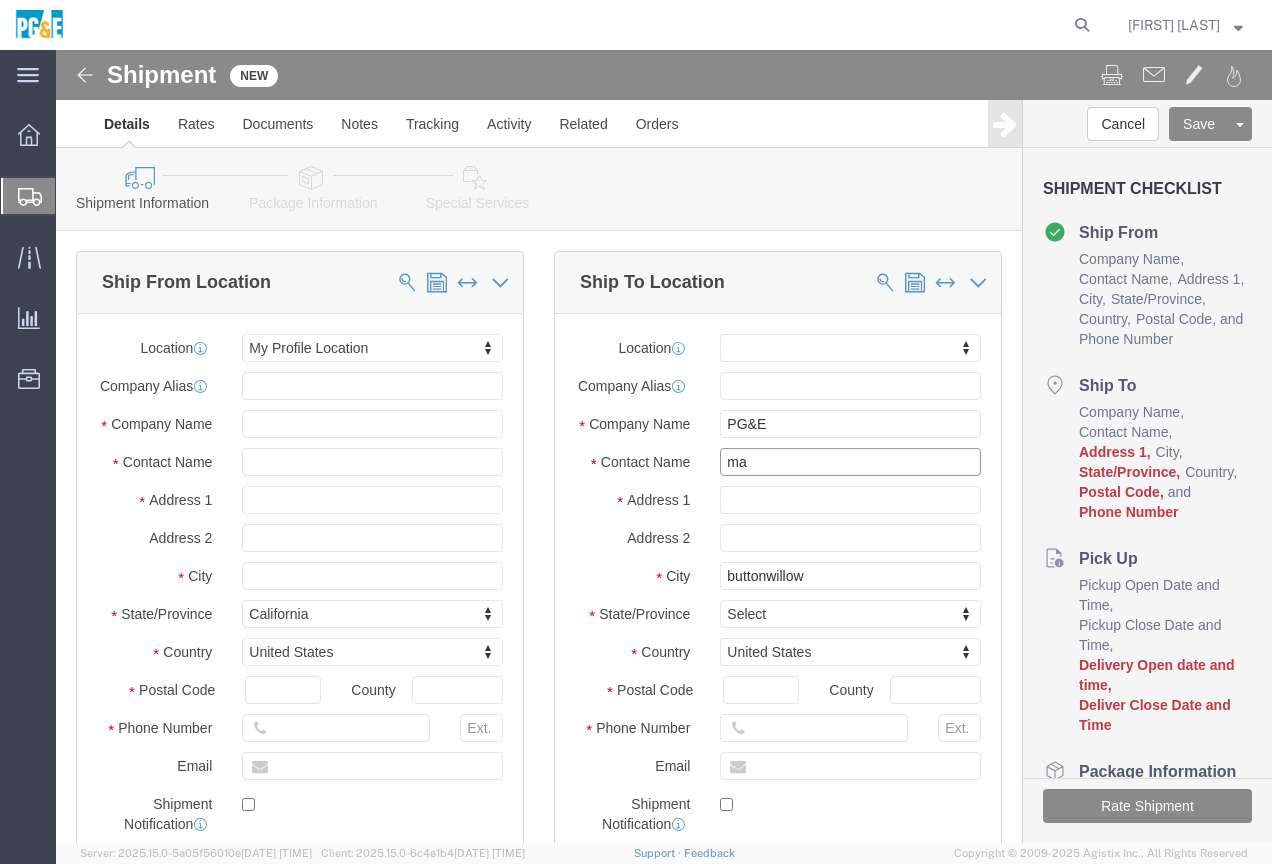 type on "m" 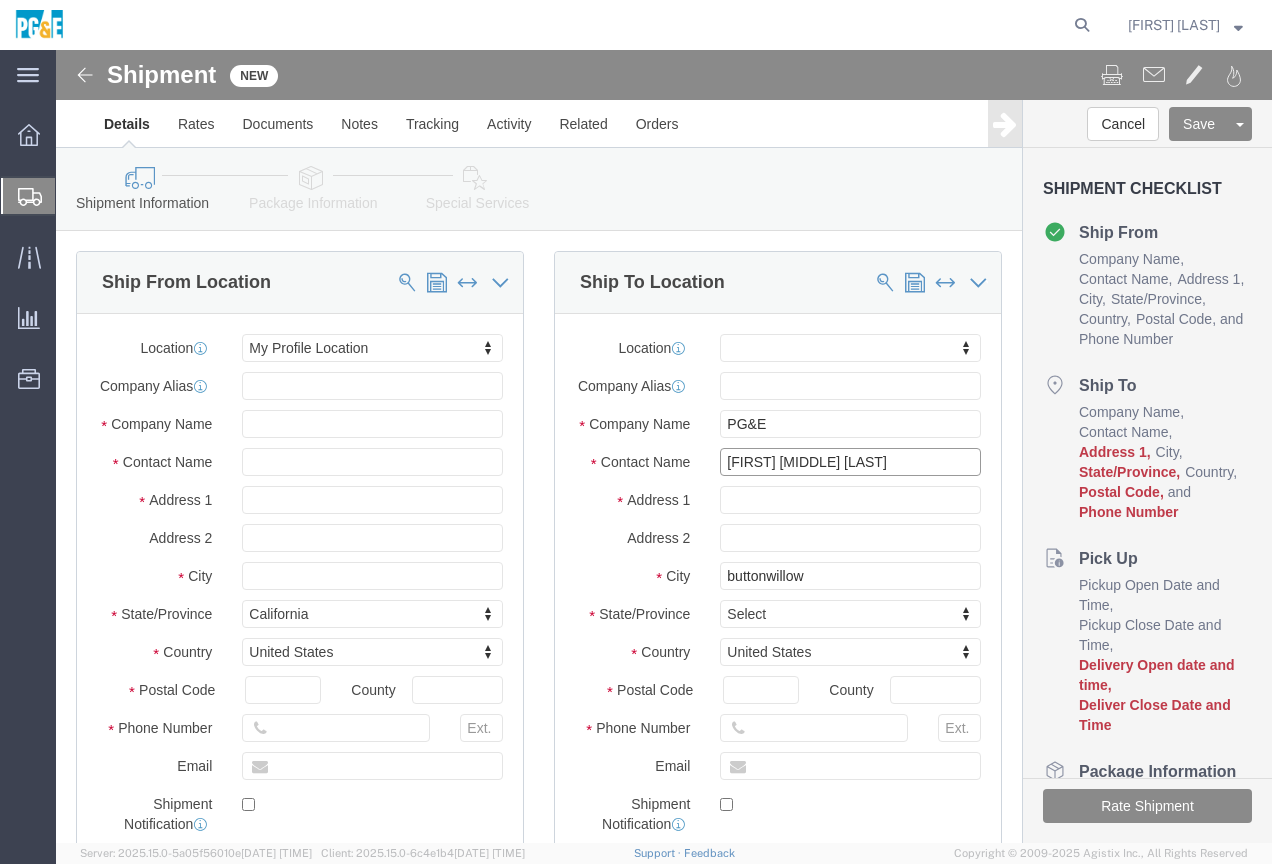 type on "[FIRST] [MIDDLE] [LAST]" 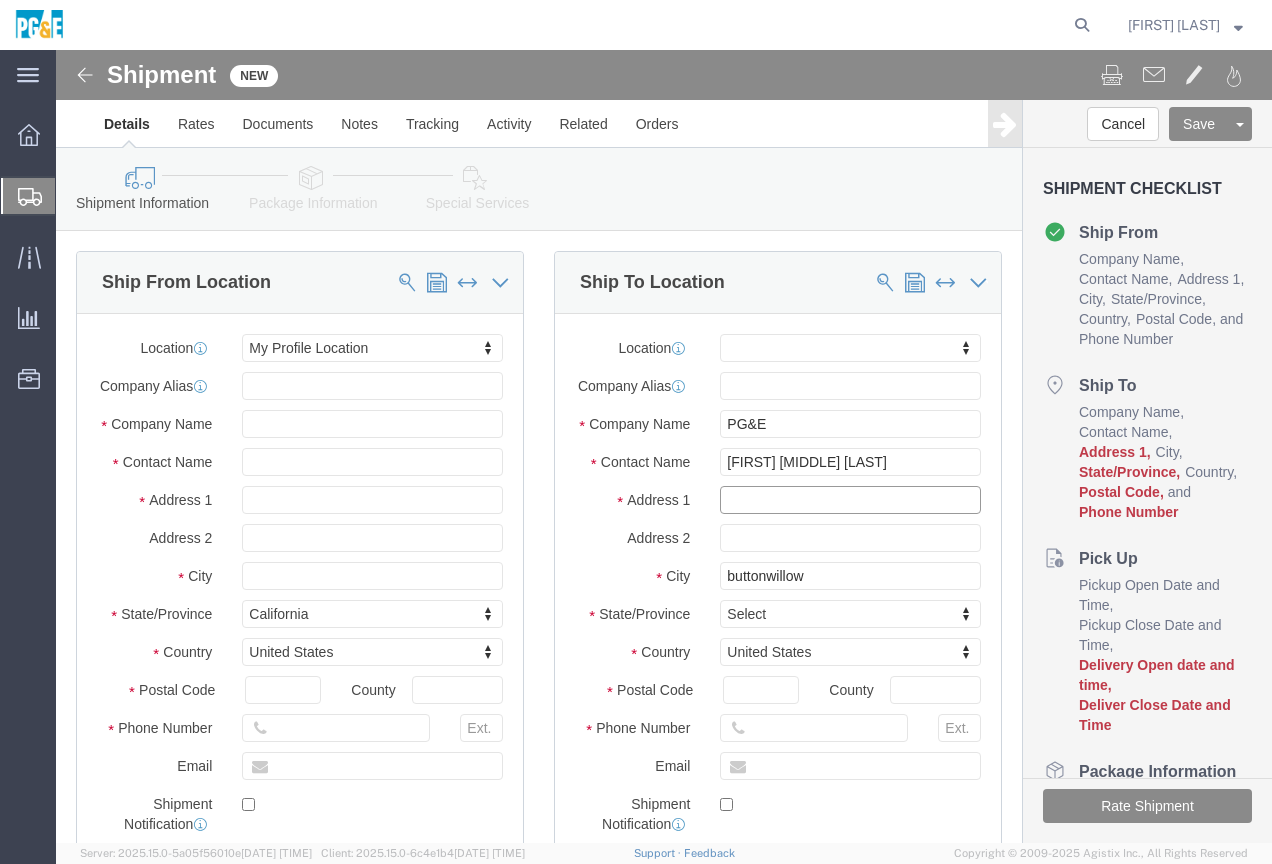click 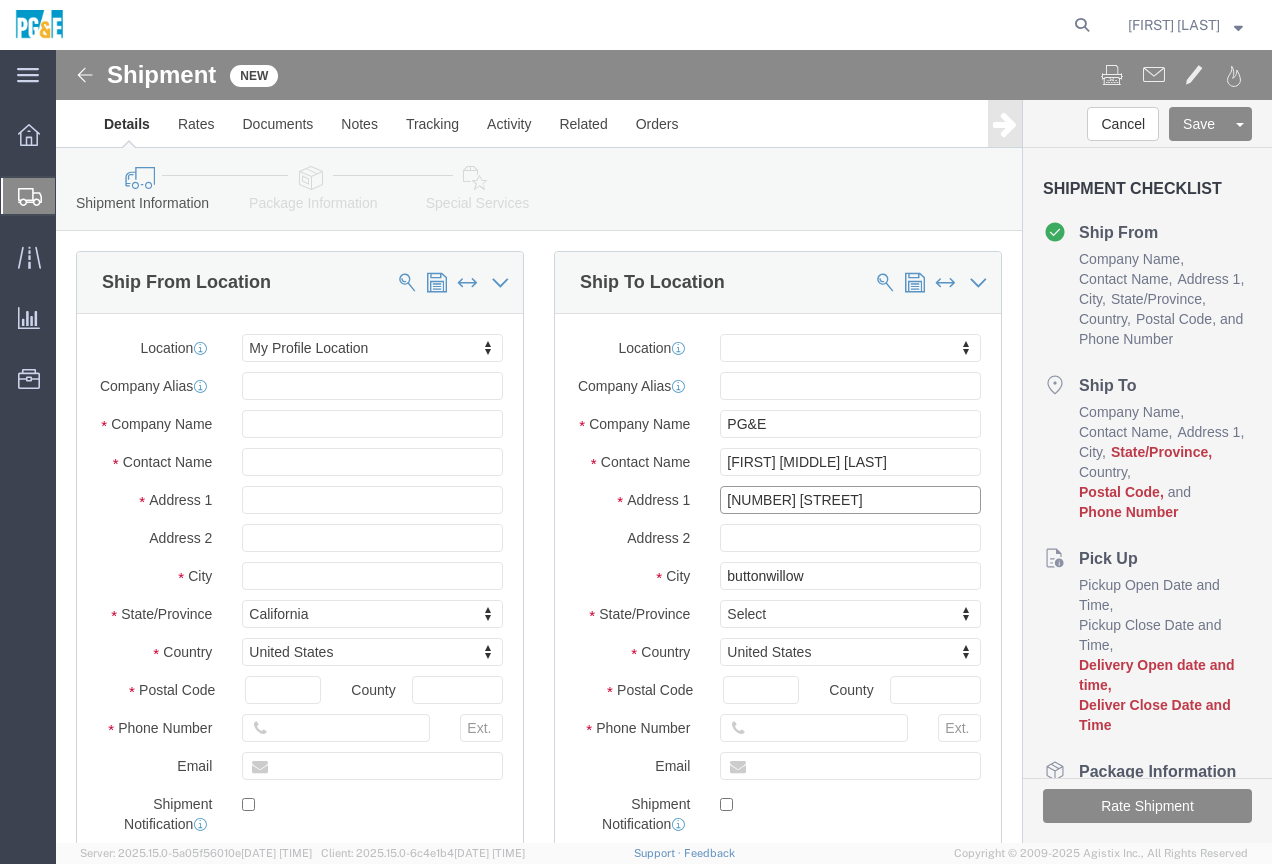 type on "[NUMBER] [STREET]" 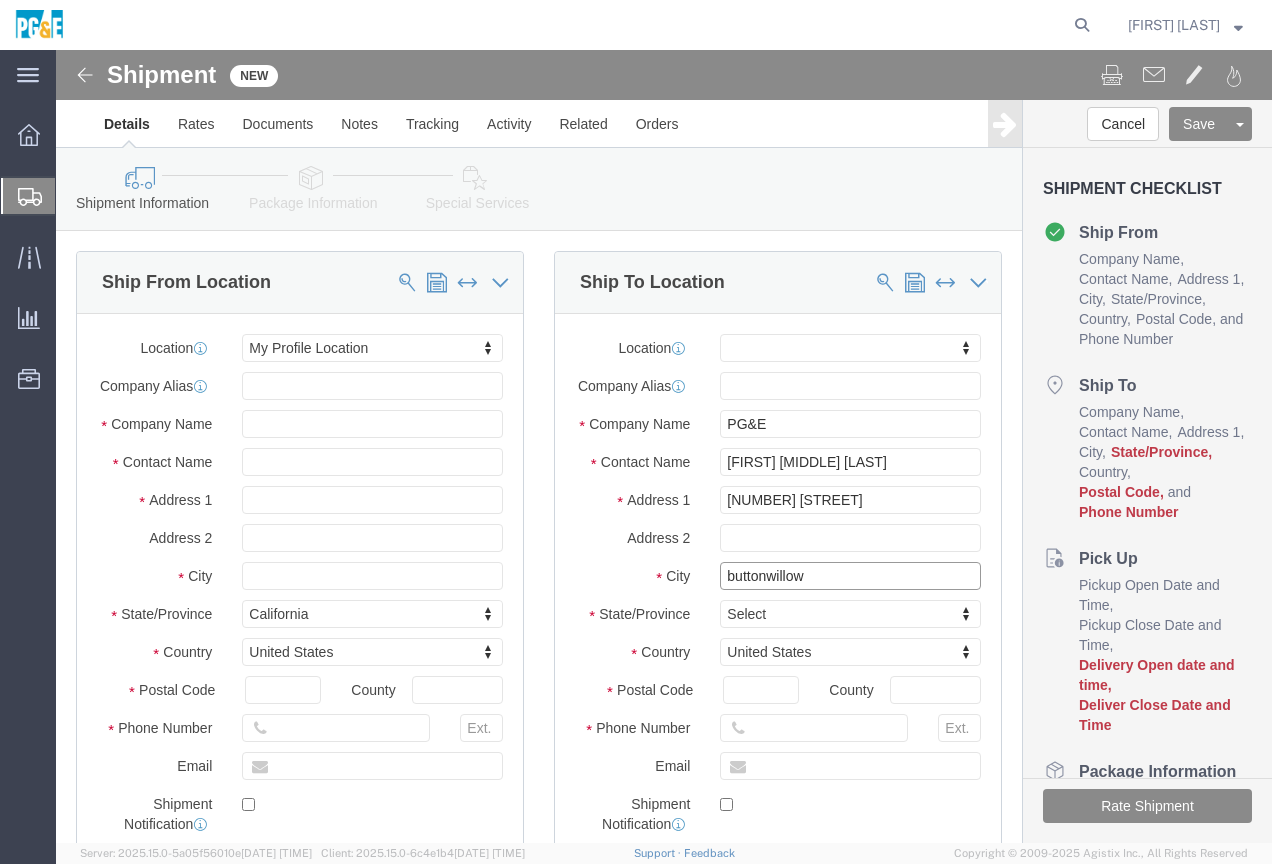 click on "buttonwillow" 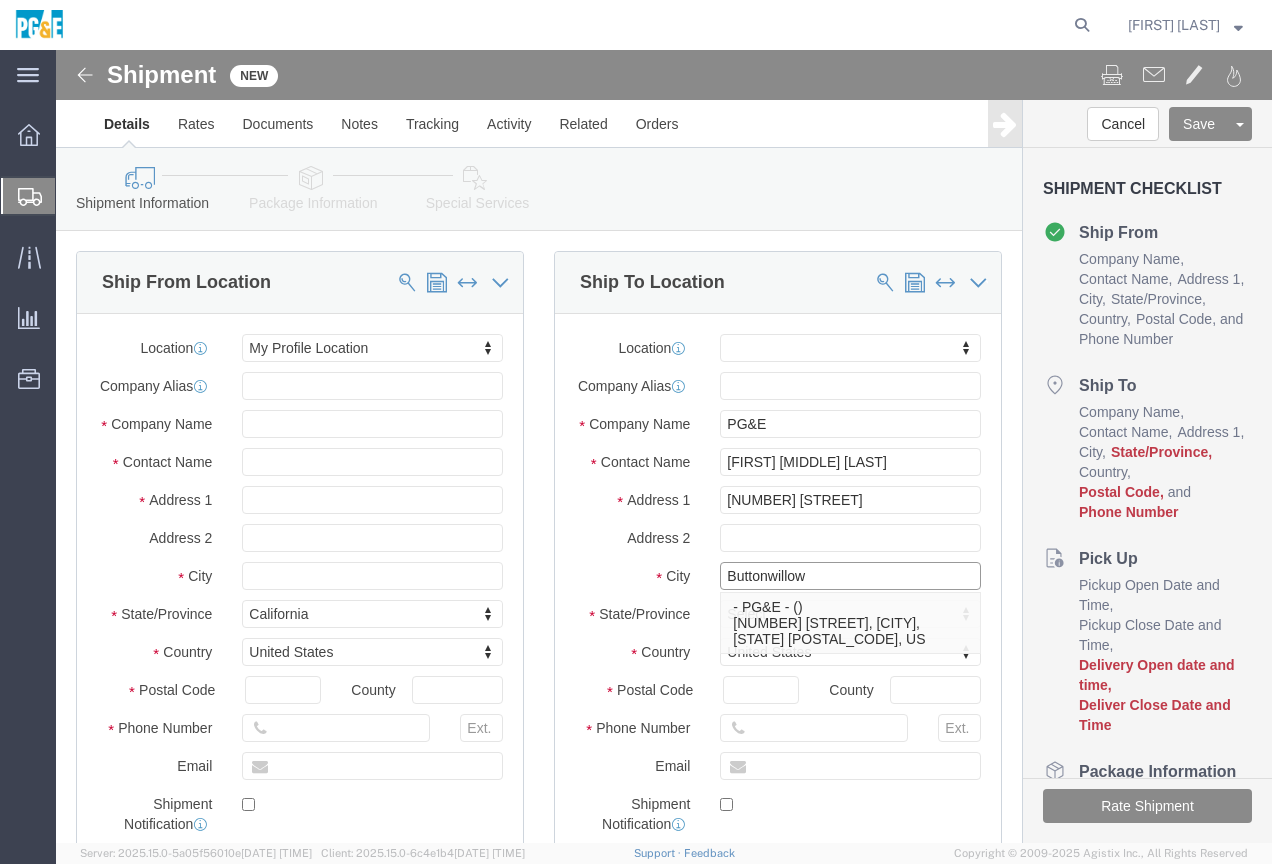 type on "Buttonwillow" 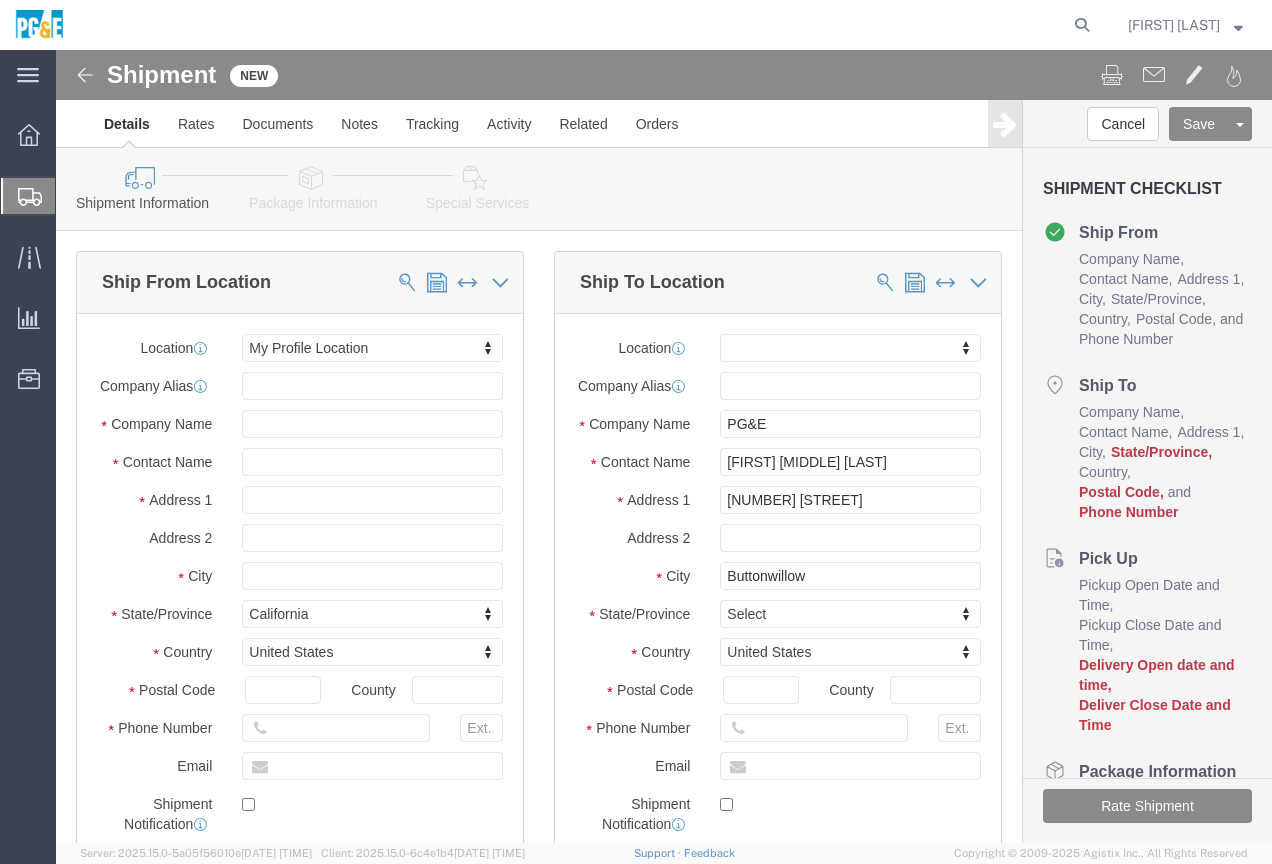 click on "State/Province" 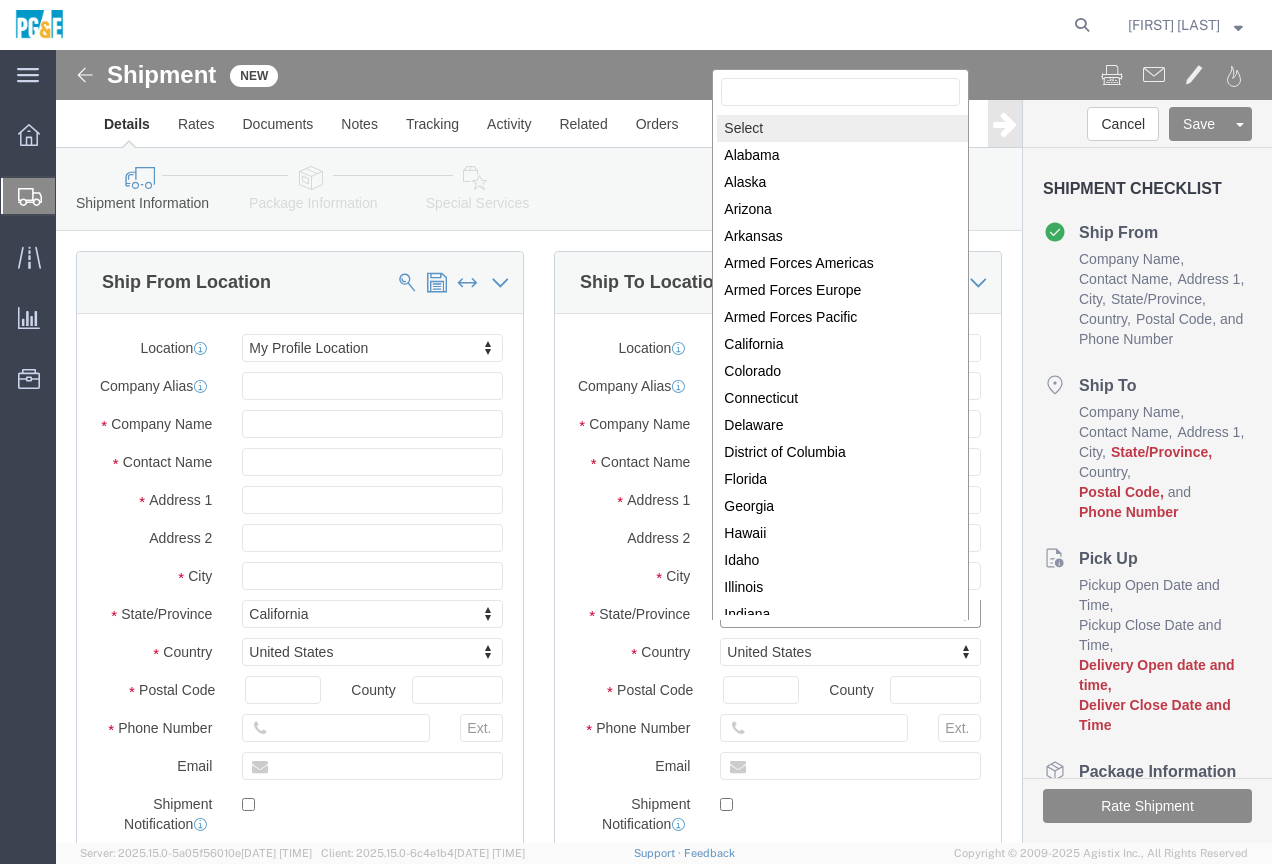 scroll, scrollTop: 3, scrollLeft: 0, axis: vertical 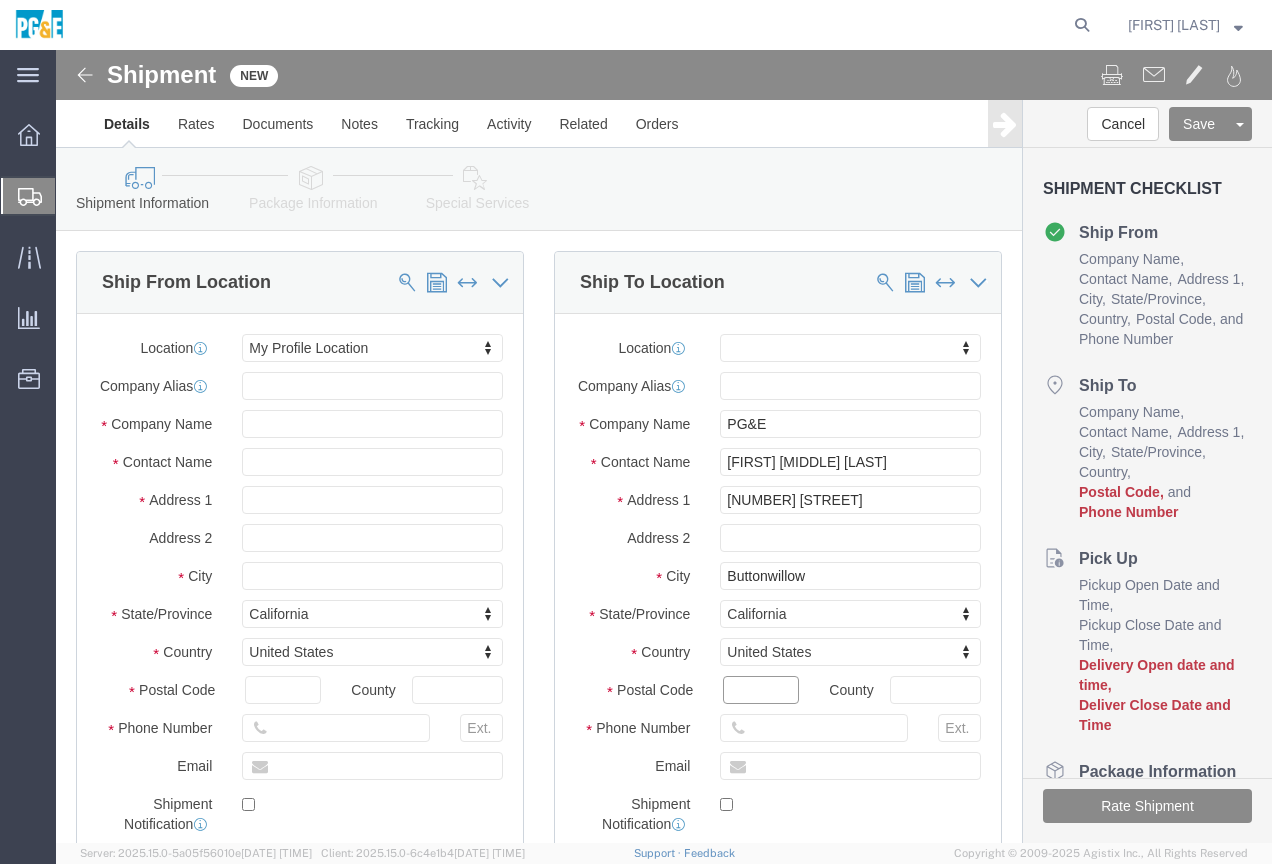 click on "Postal Code" 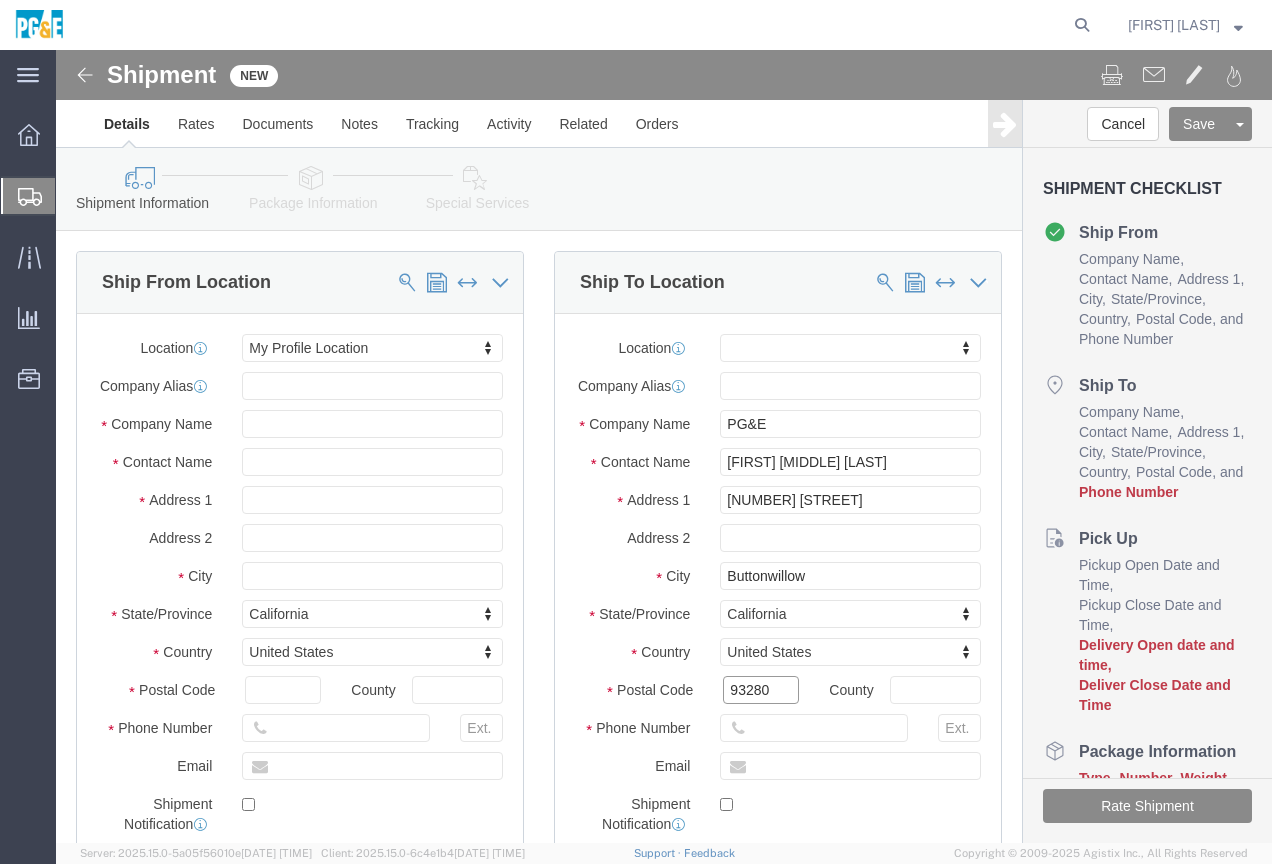 type on "93280" 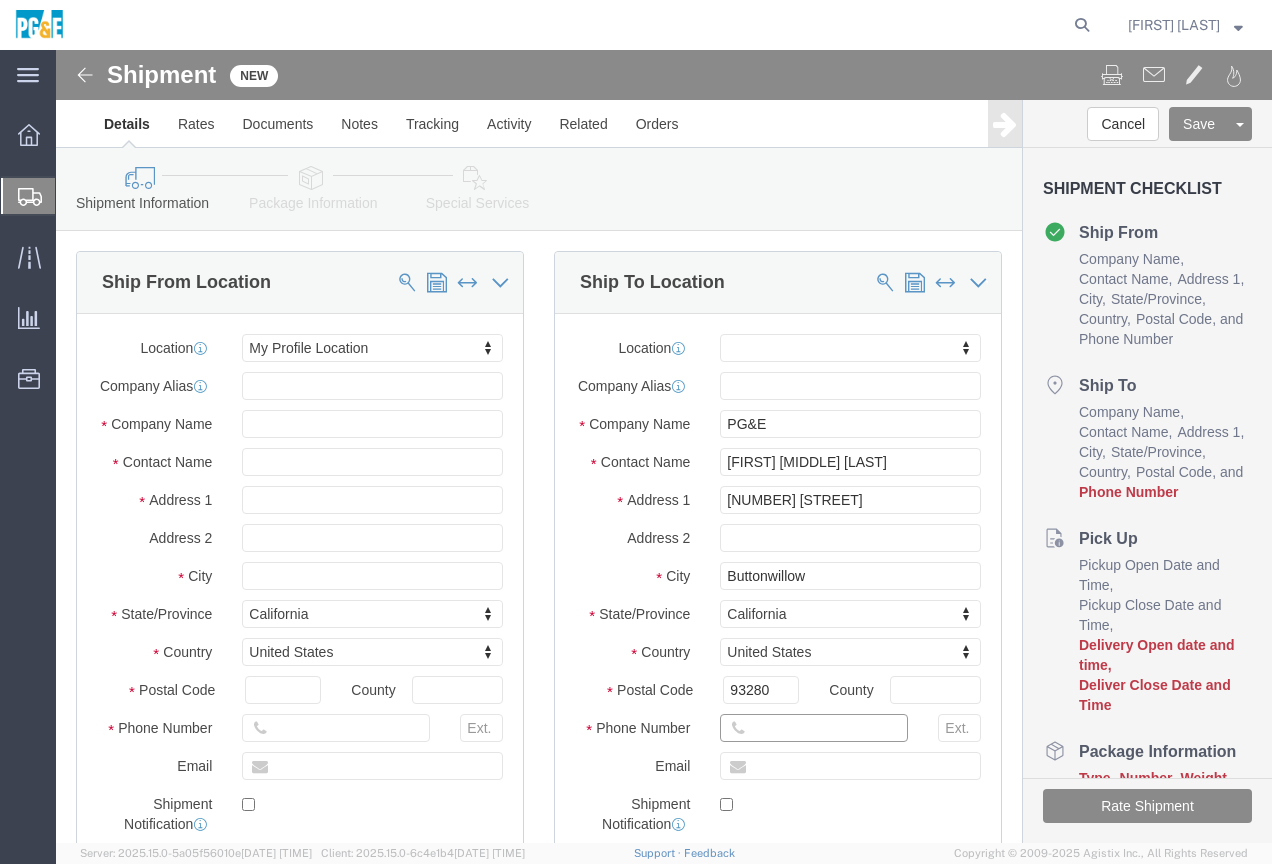 click 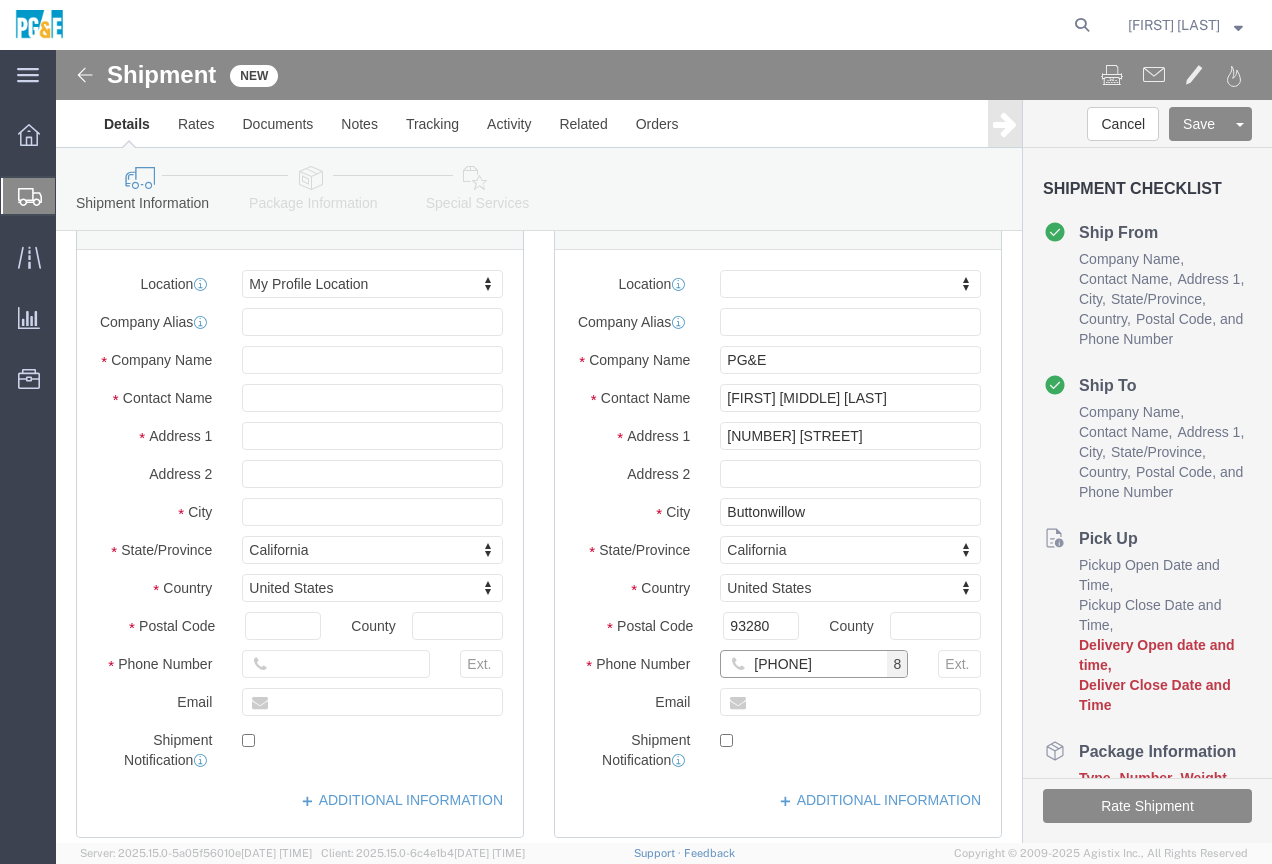 scroll, scrollTop: 100, scrollLeft: 0, axis: vertical 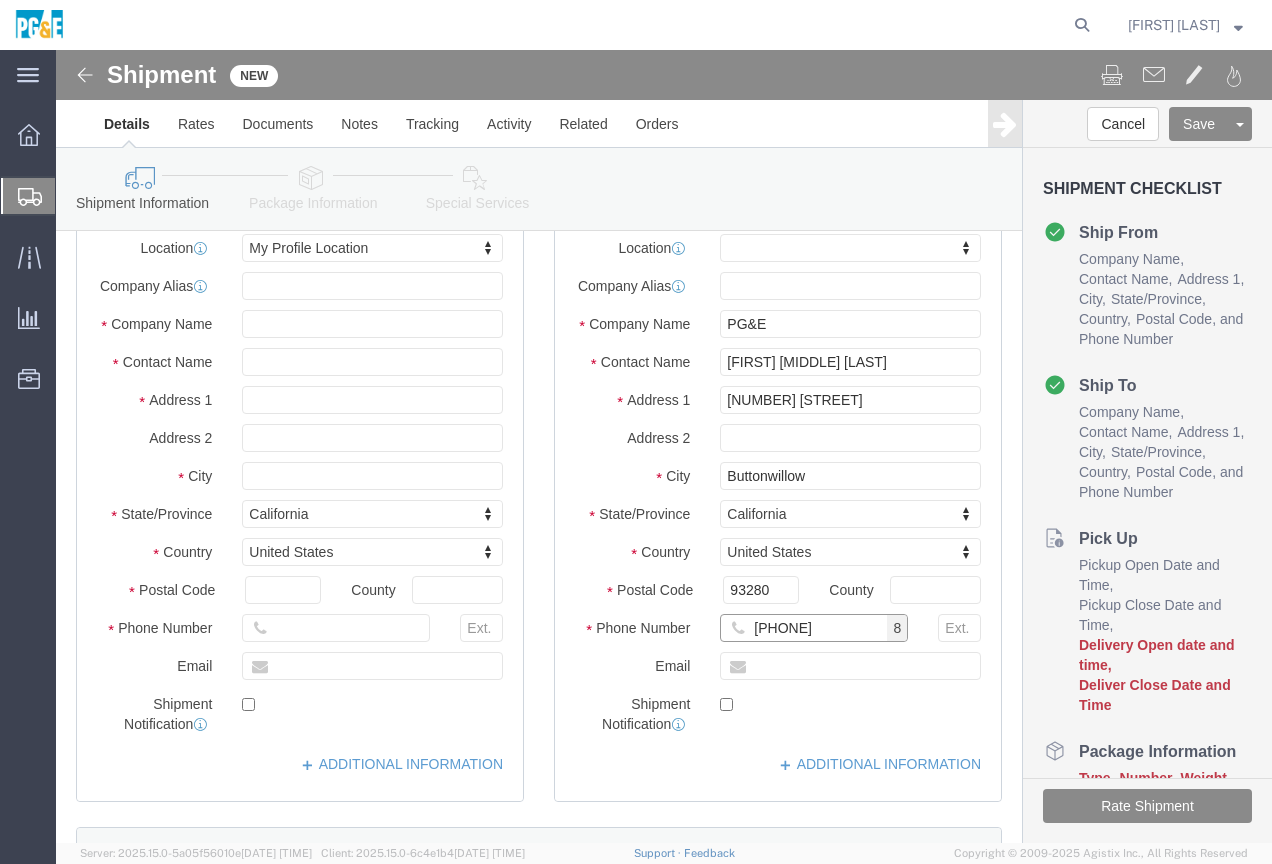 type on "[PHONE]" 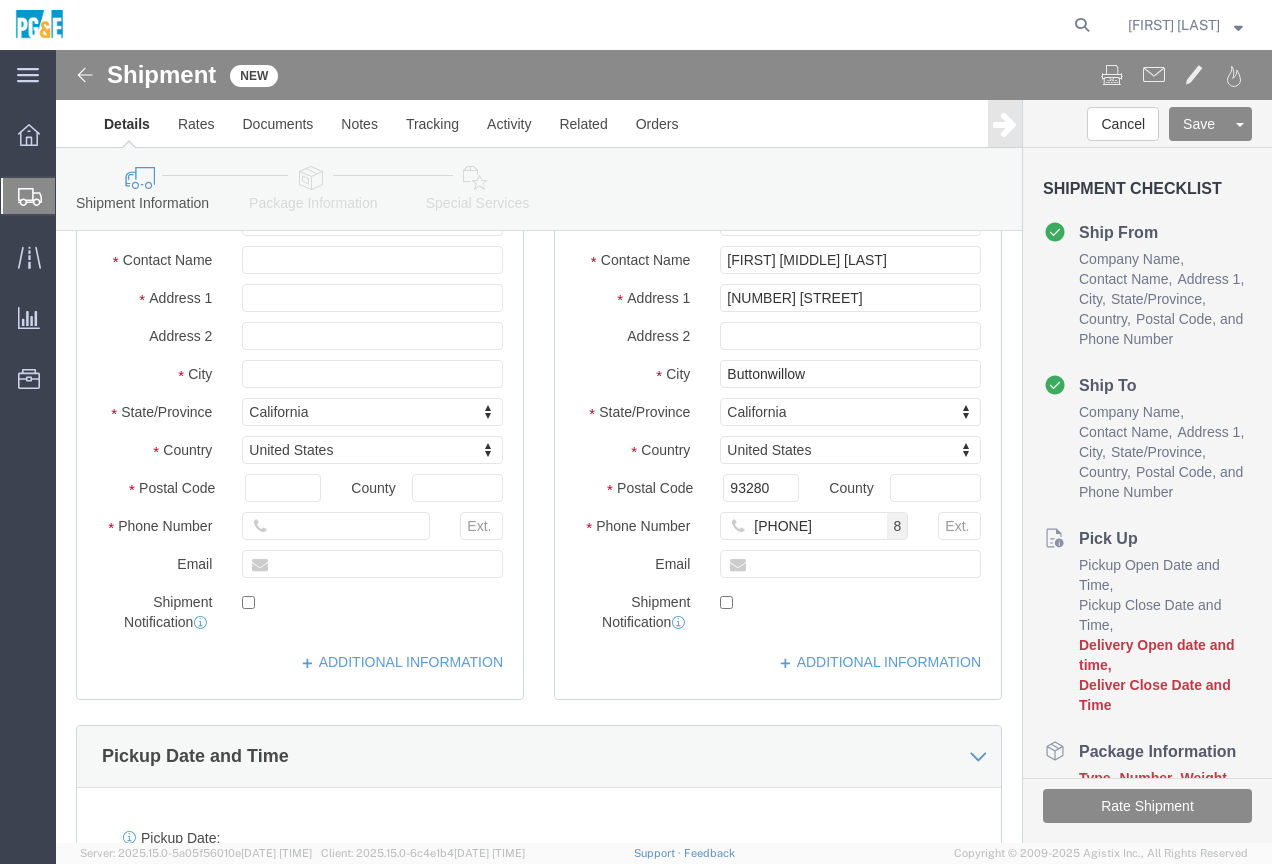 scroll, scrollTop: 600, scrollLeft: 0, axis: vertical 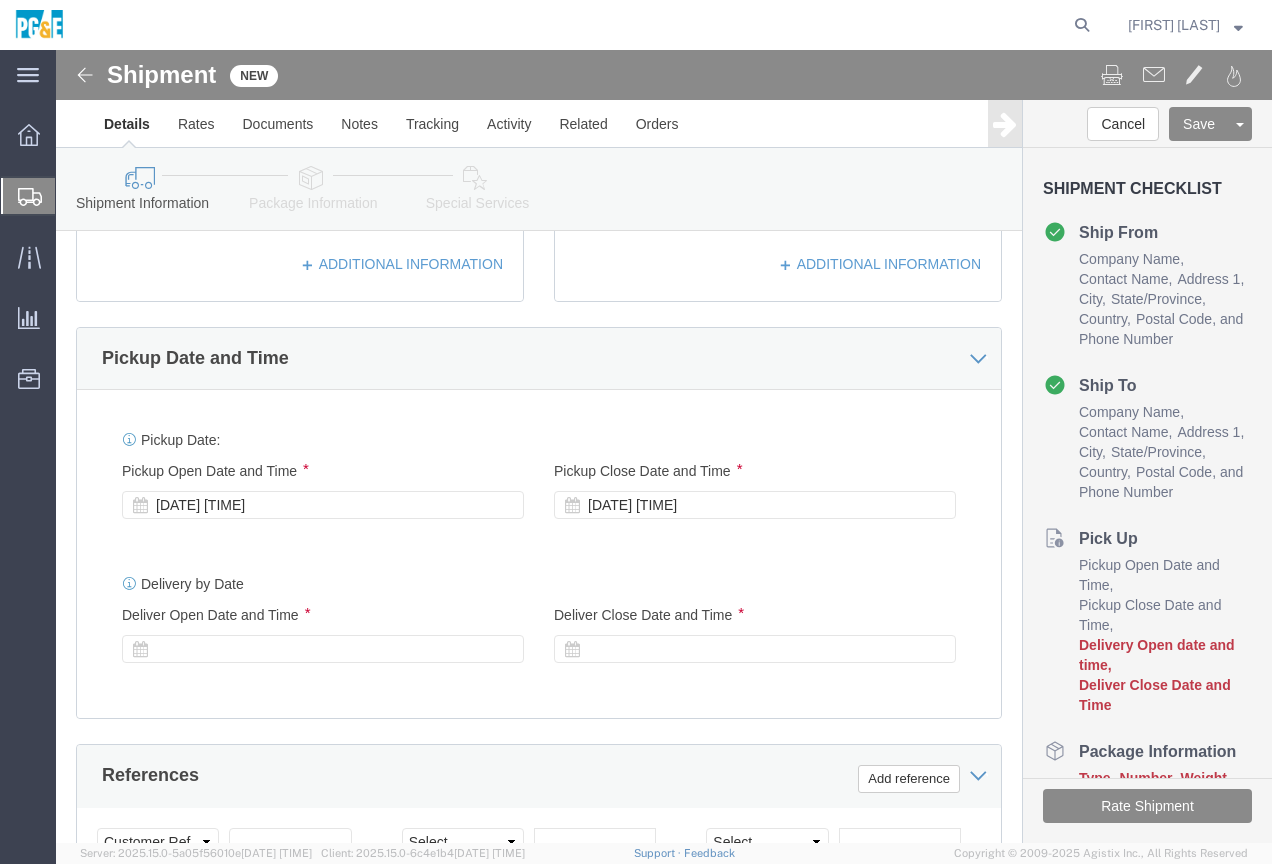 click on "[DATE] [TIME]" 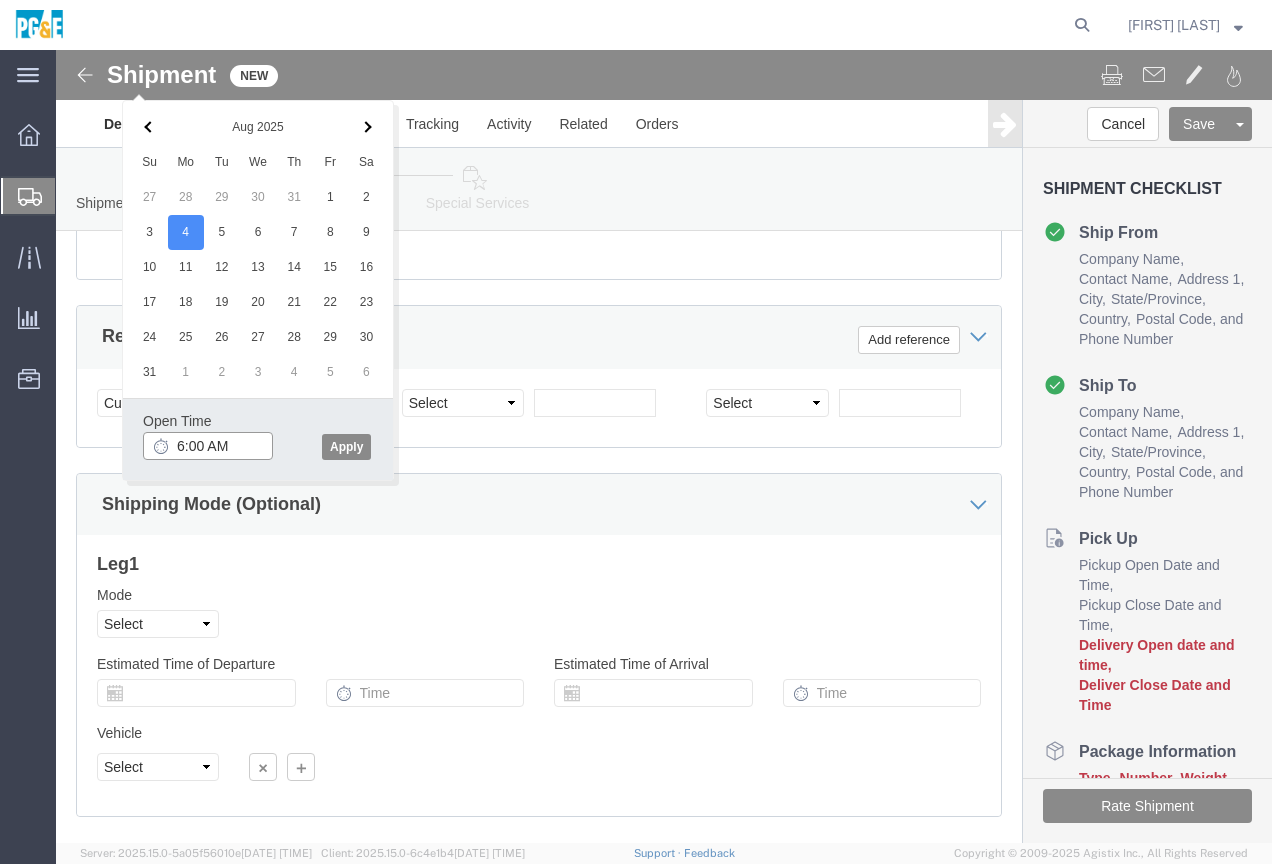 click on "6:00 AM" 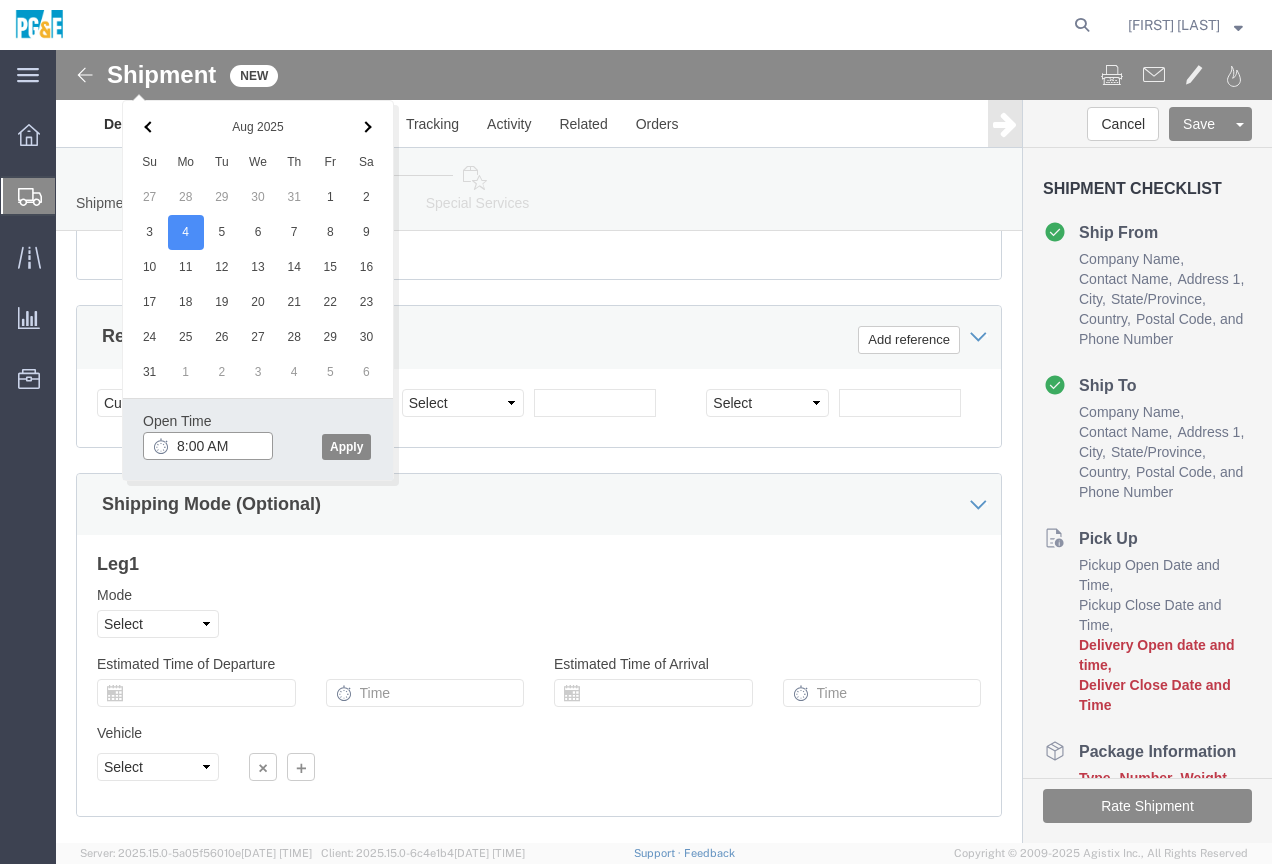 type on "8:00 AM" 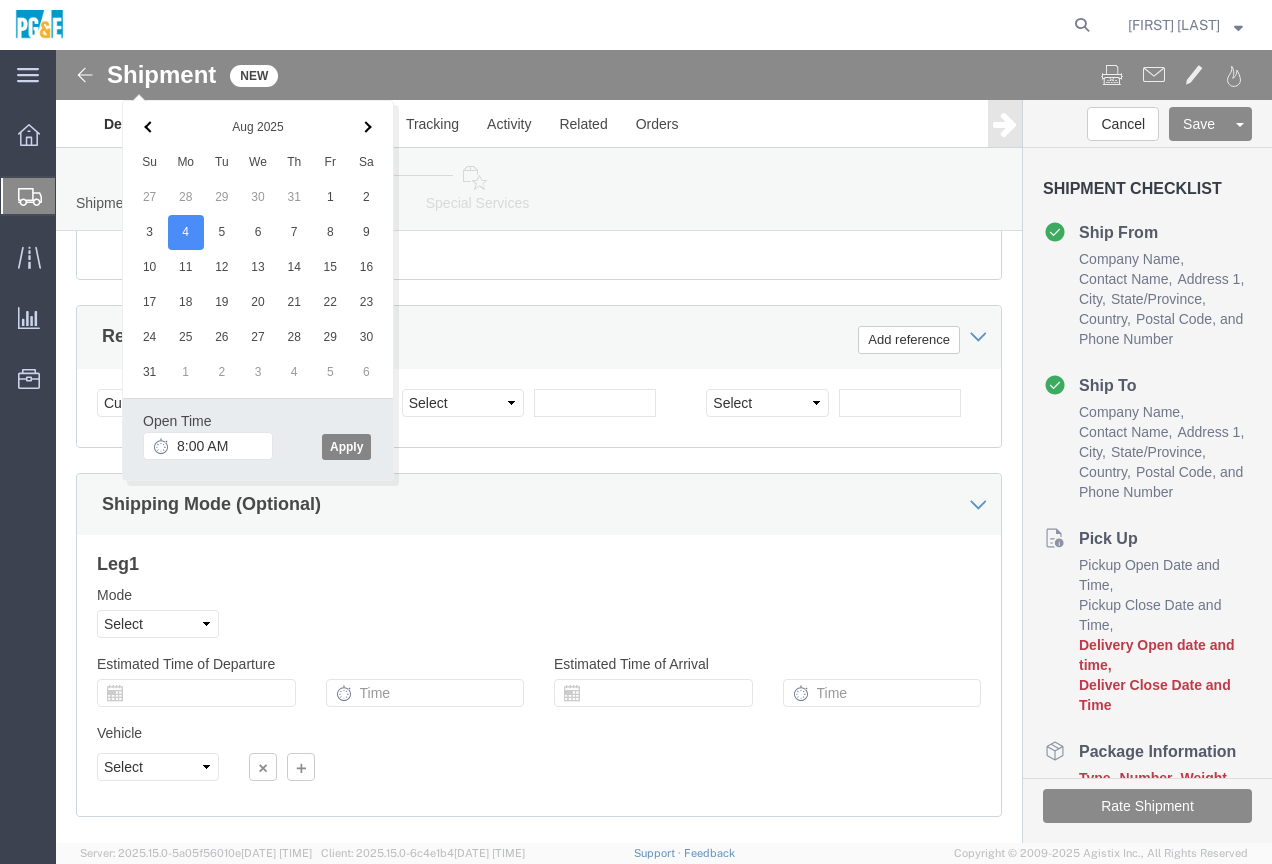 click on "Apply" 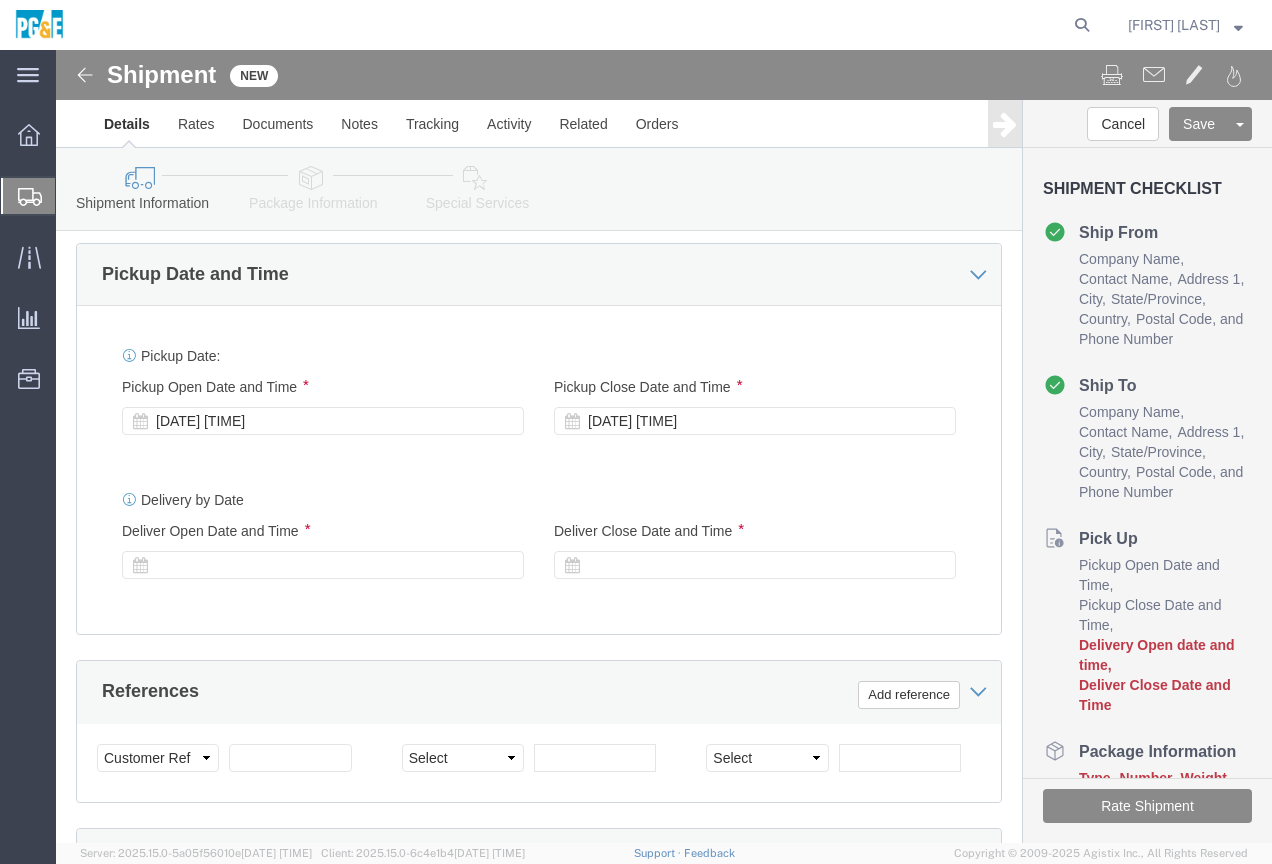 scroll, scrollTop: 639, scrollLeft: 0, axis: vertical 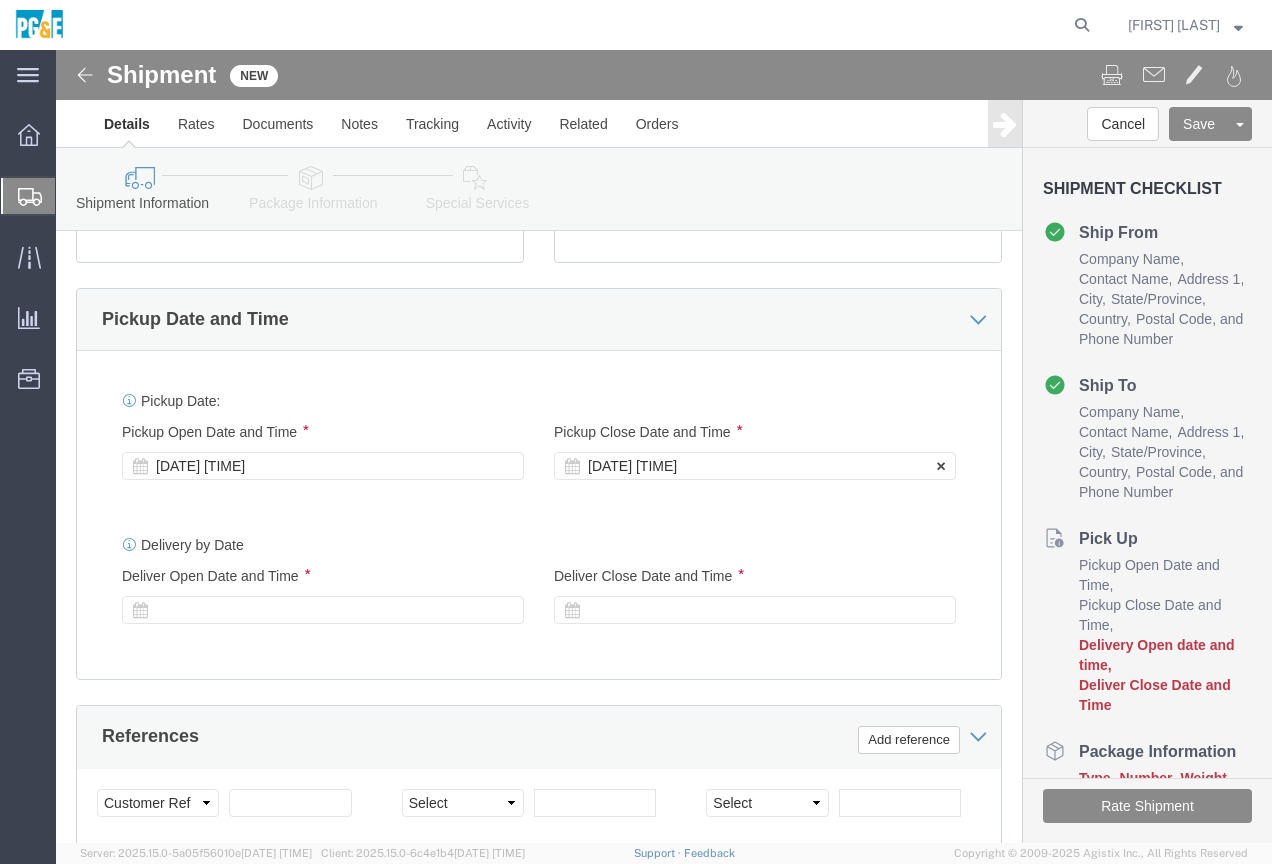 click on "[DATE] [TIME]" 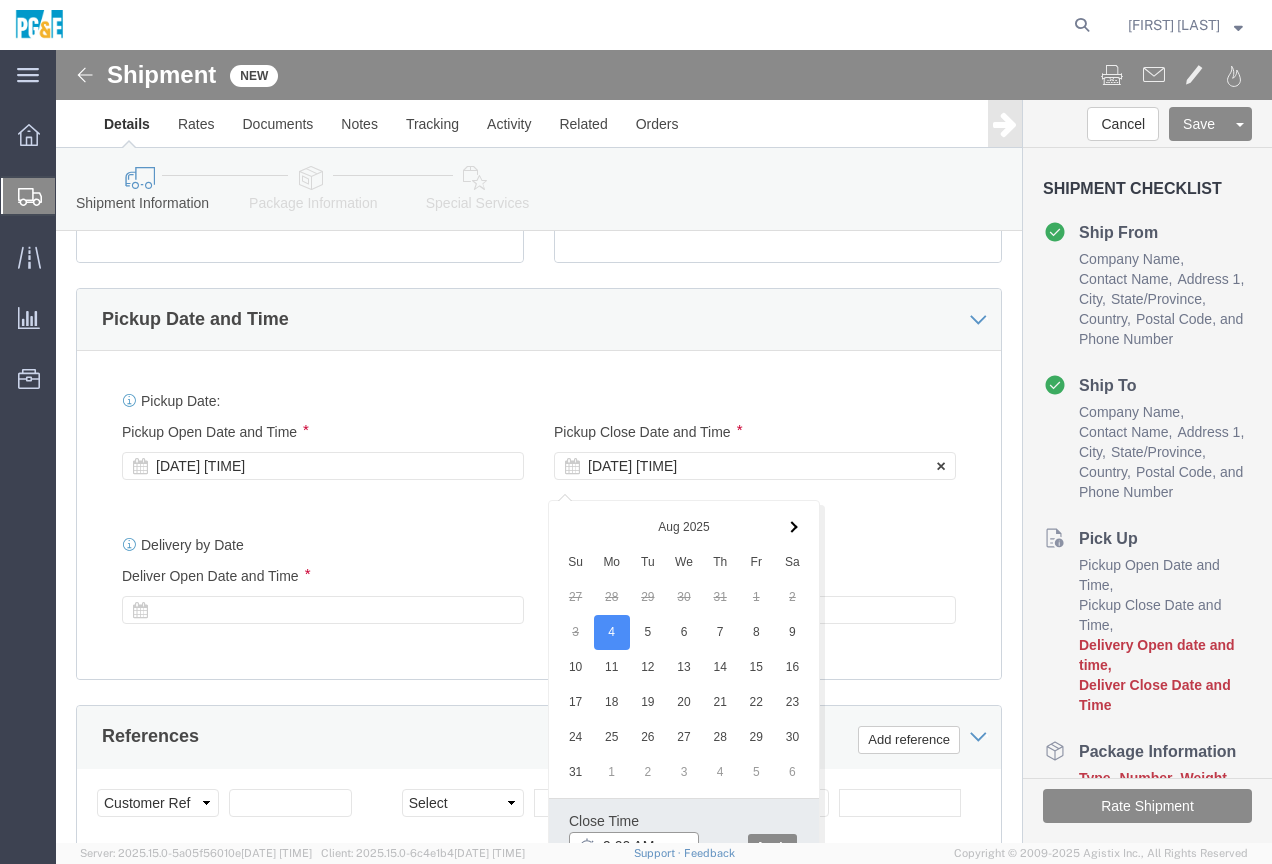 scroll, scrollTop: 656, scrollLeft: 0, axis: vertical 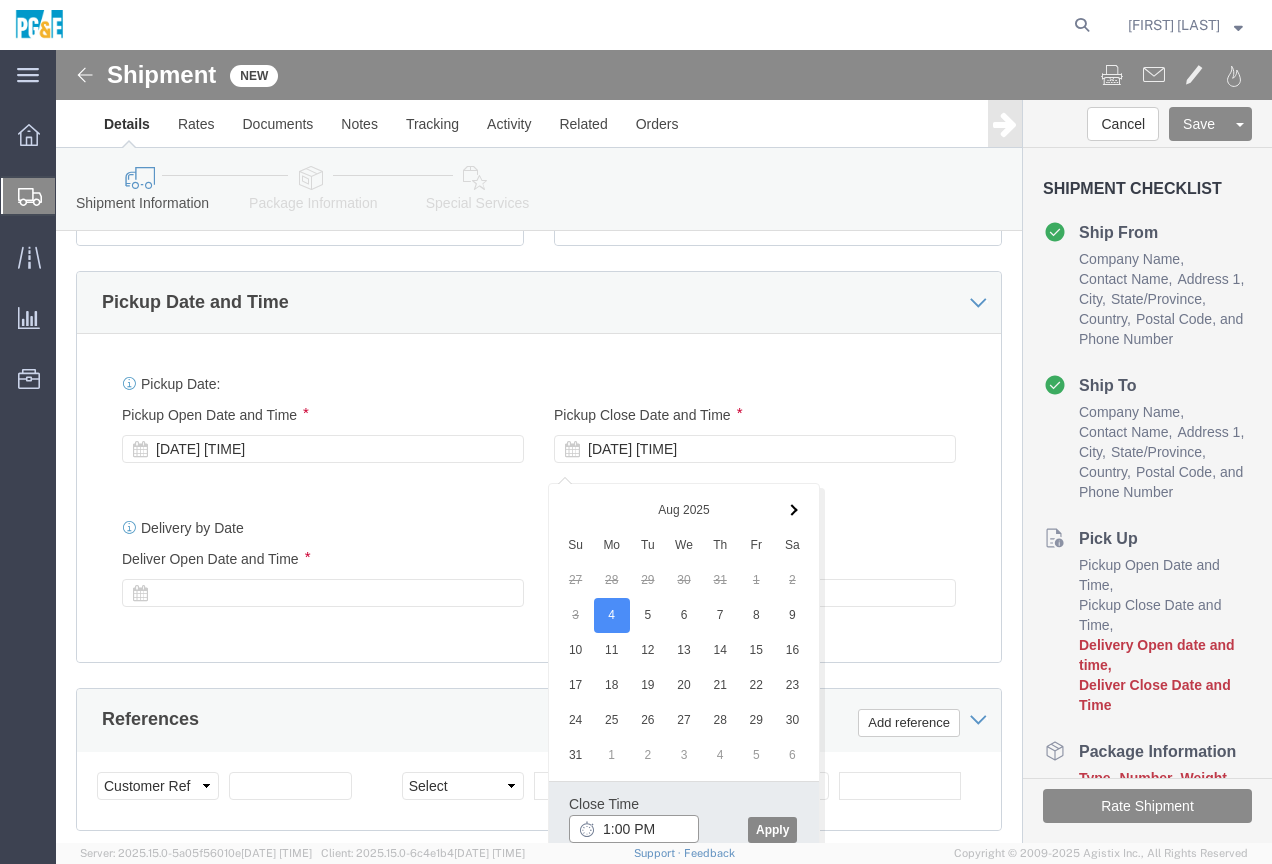 type on "1:00 PM" 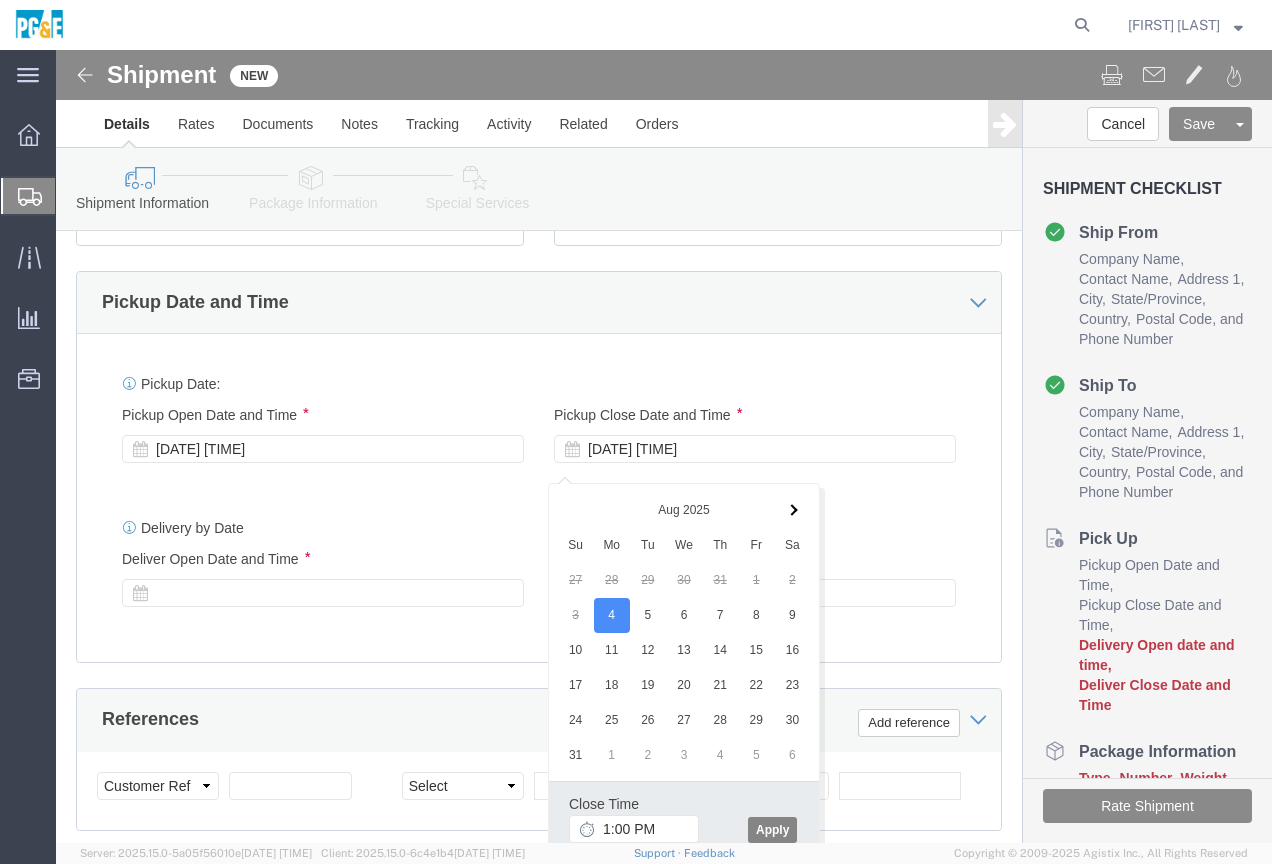 click on "Apply" 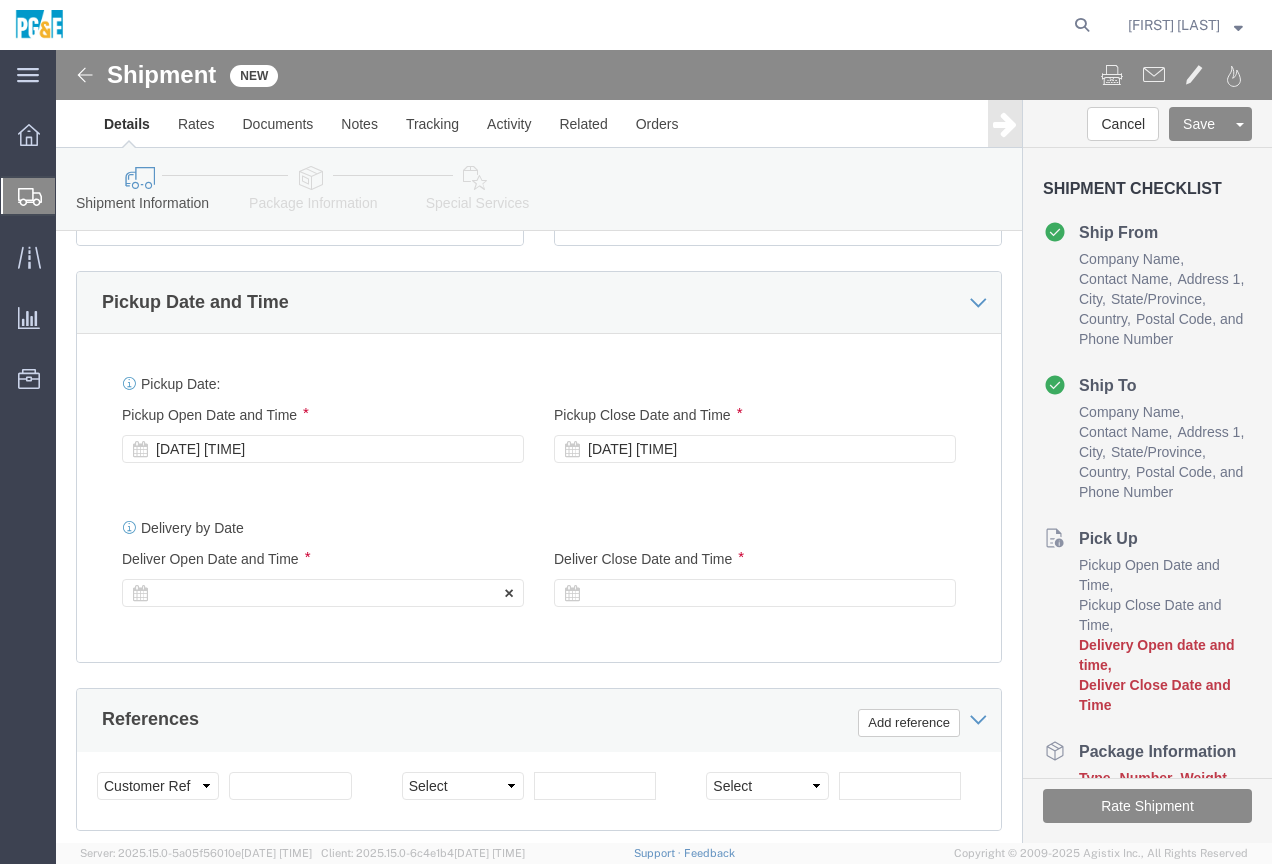click 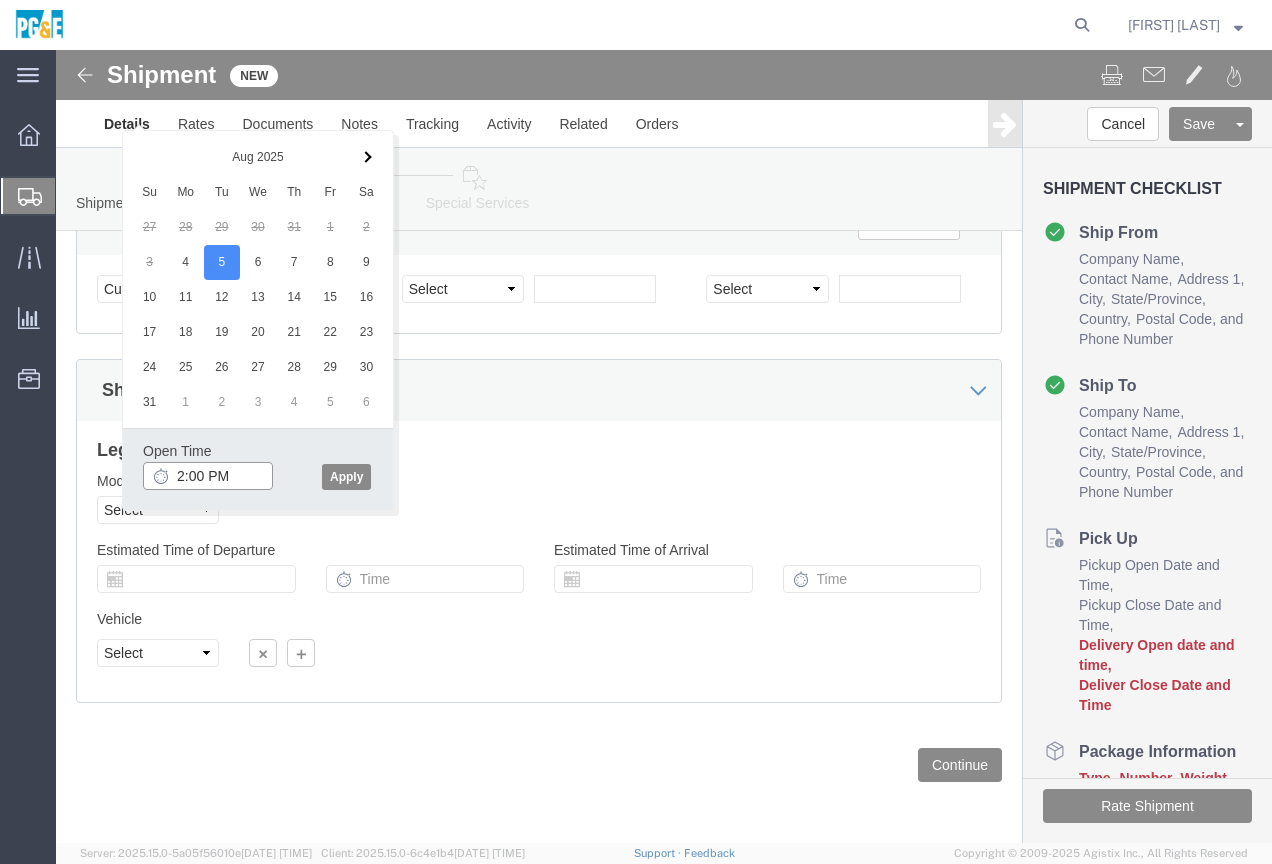 click on "2:00 PM" 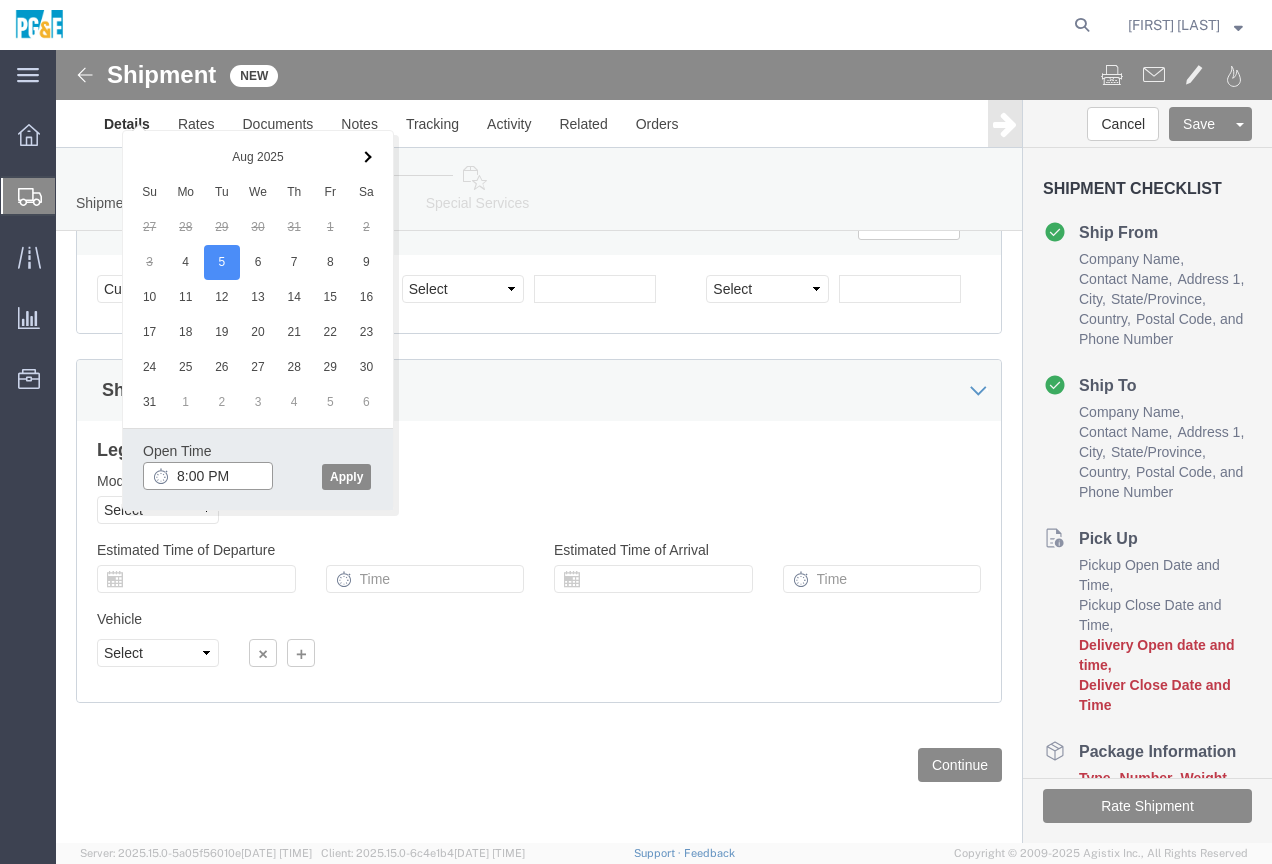click on "8:00 PM" 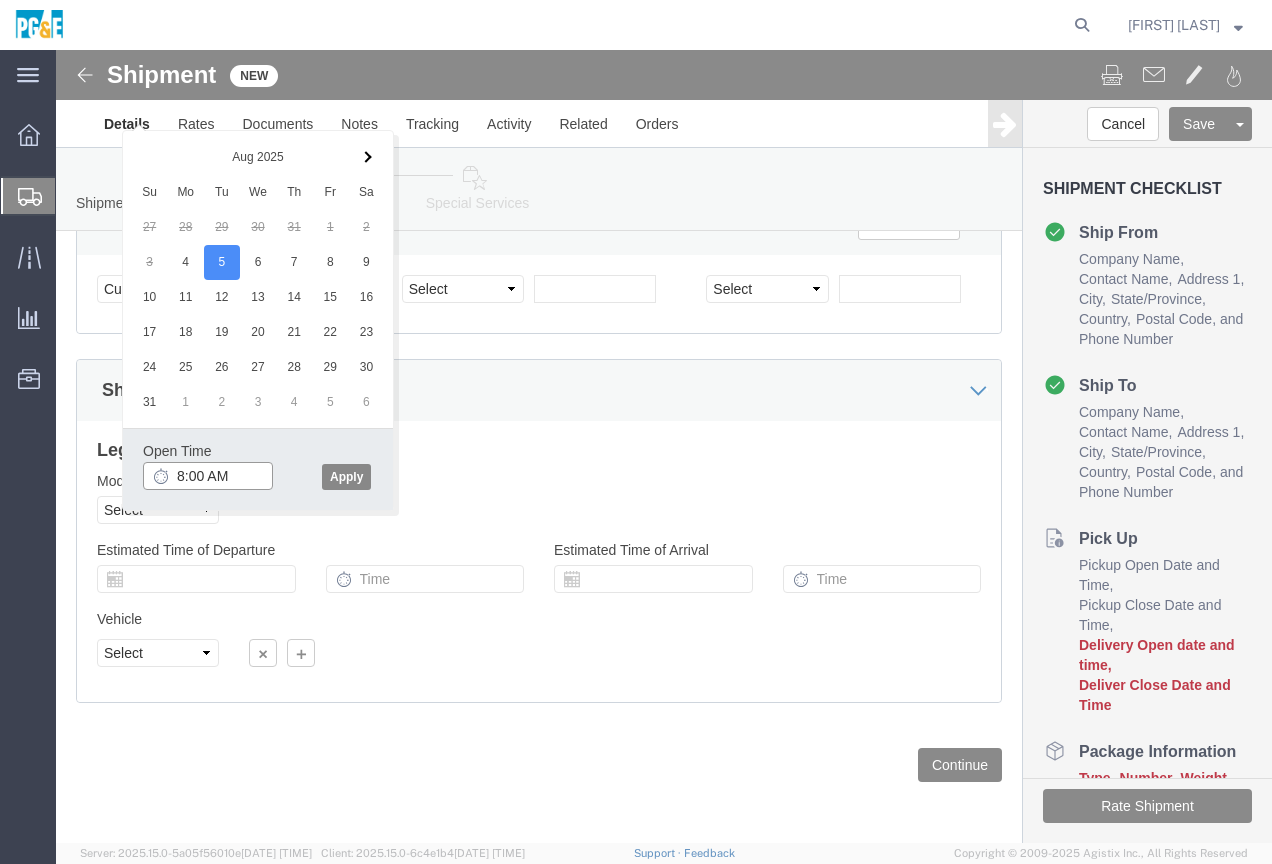 type on "8:00 AM" 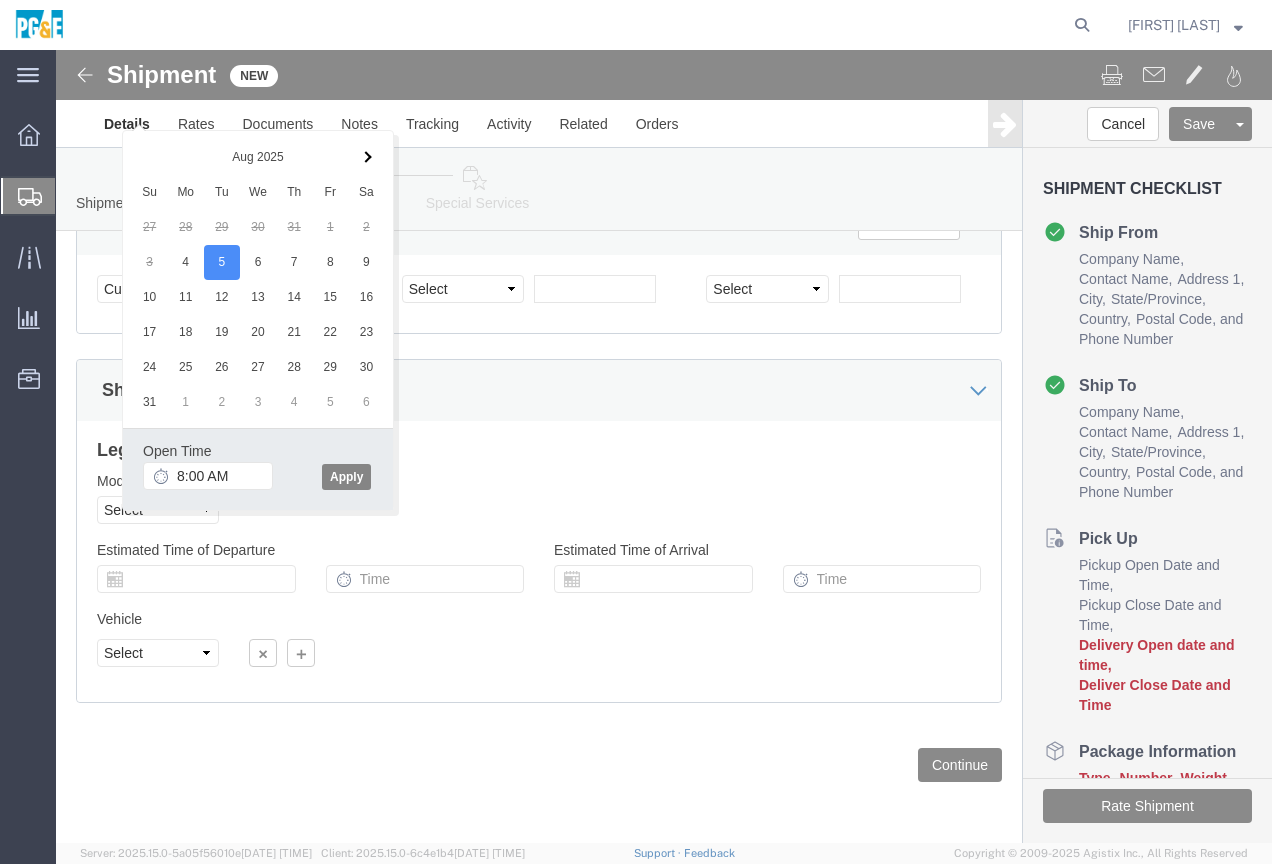 click on "Apply" 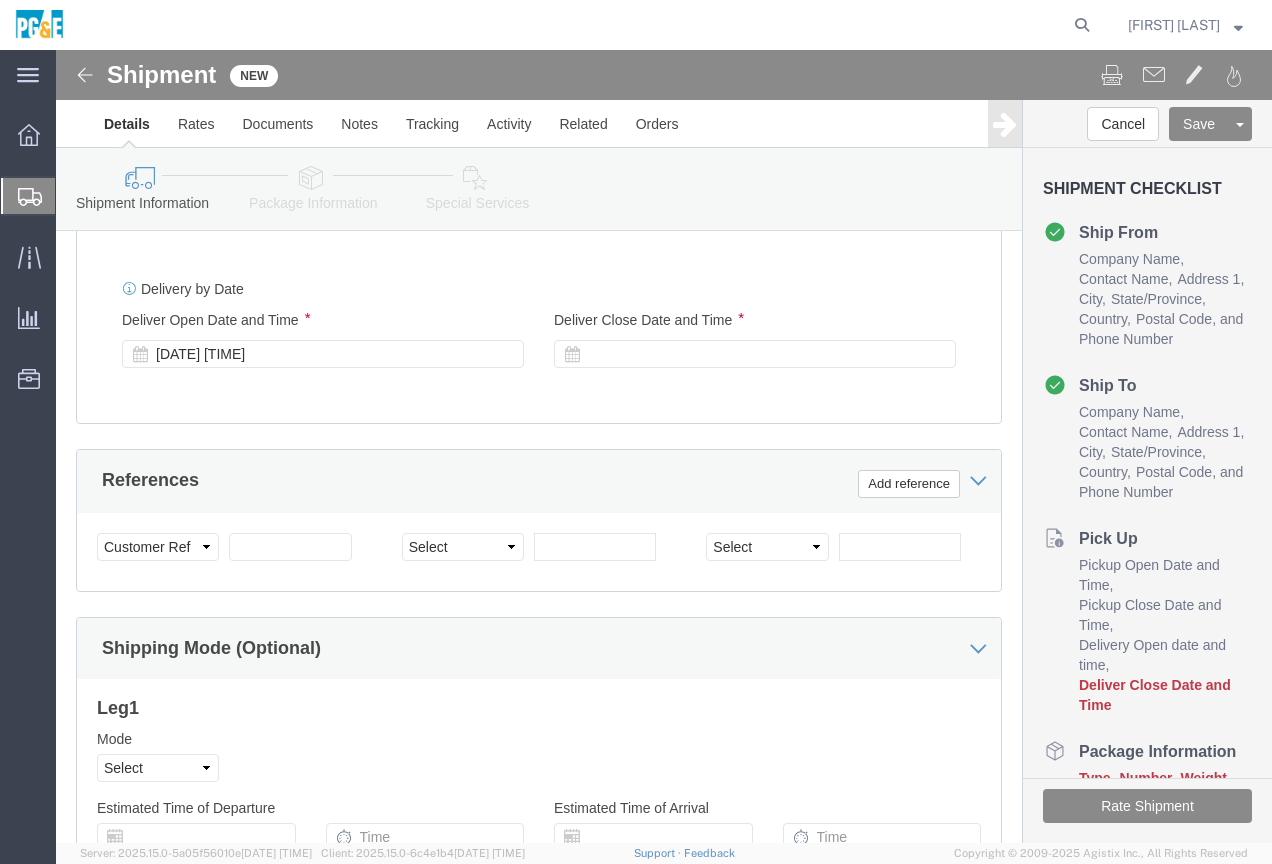 scroll, scrollTop: 769, scrollLeft: 0, axis: vertical 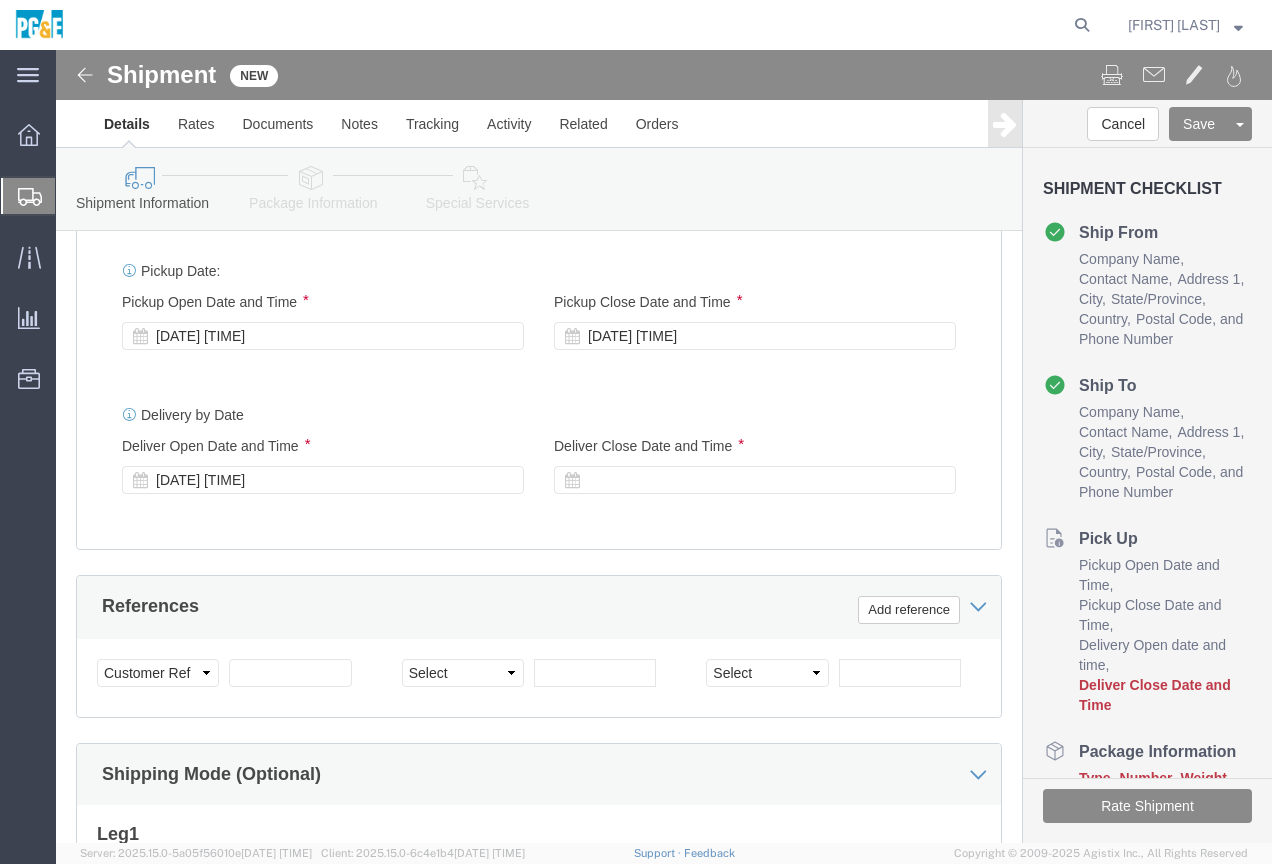 click 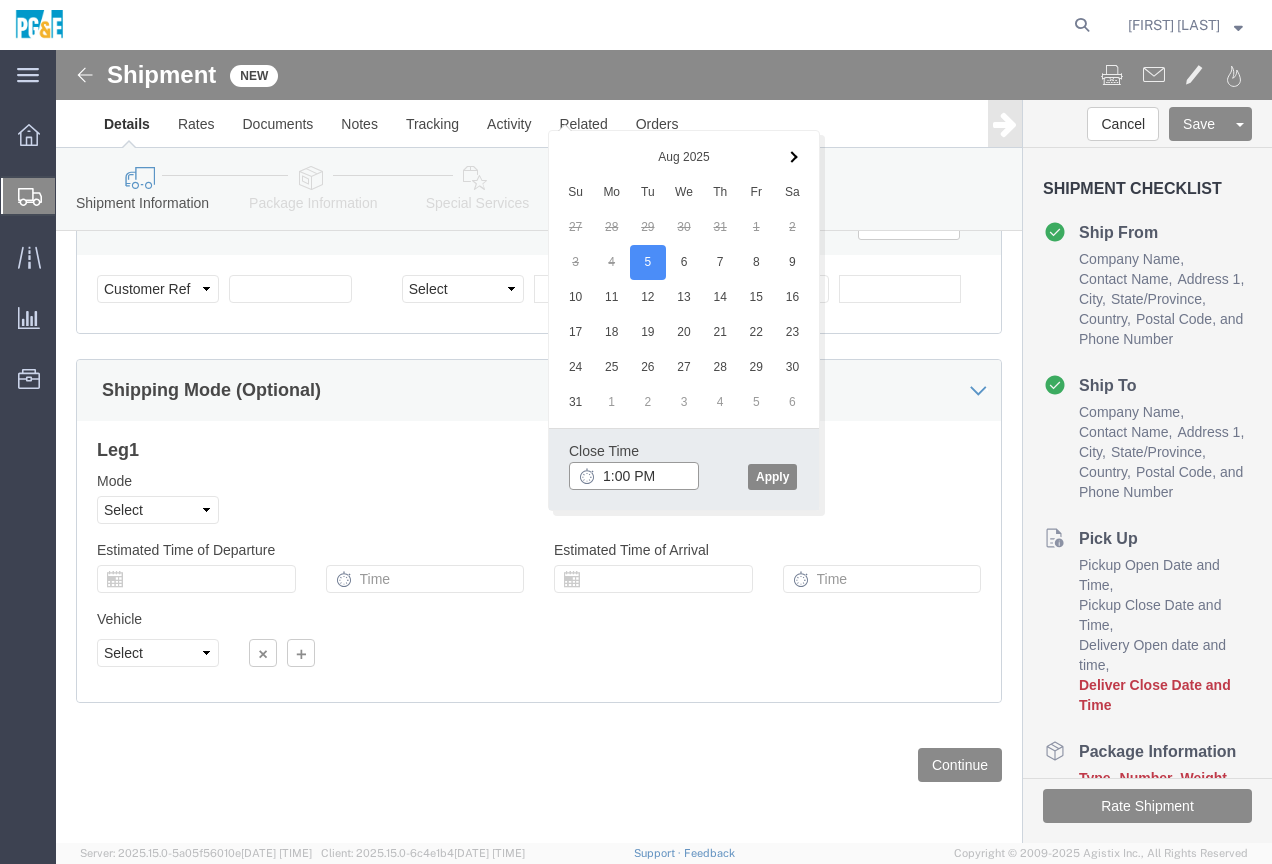 type on "1:00 PM" 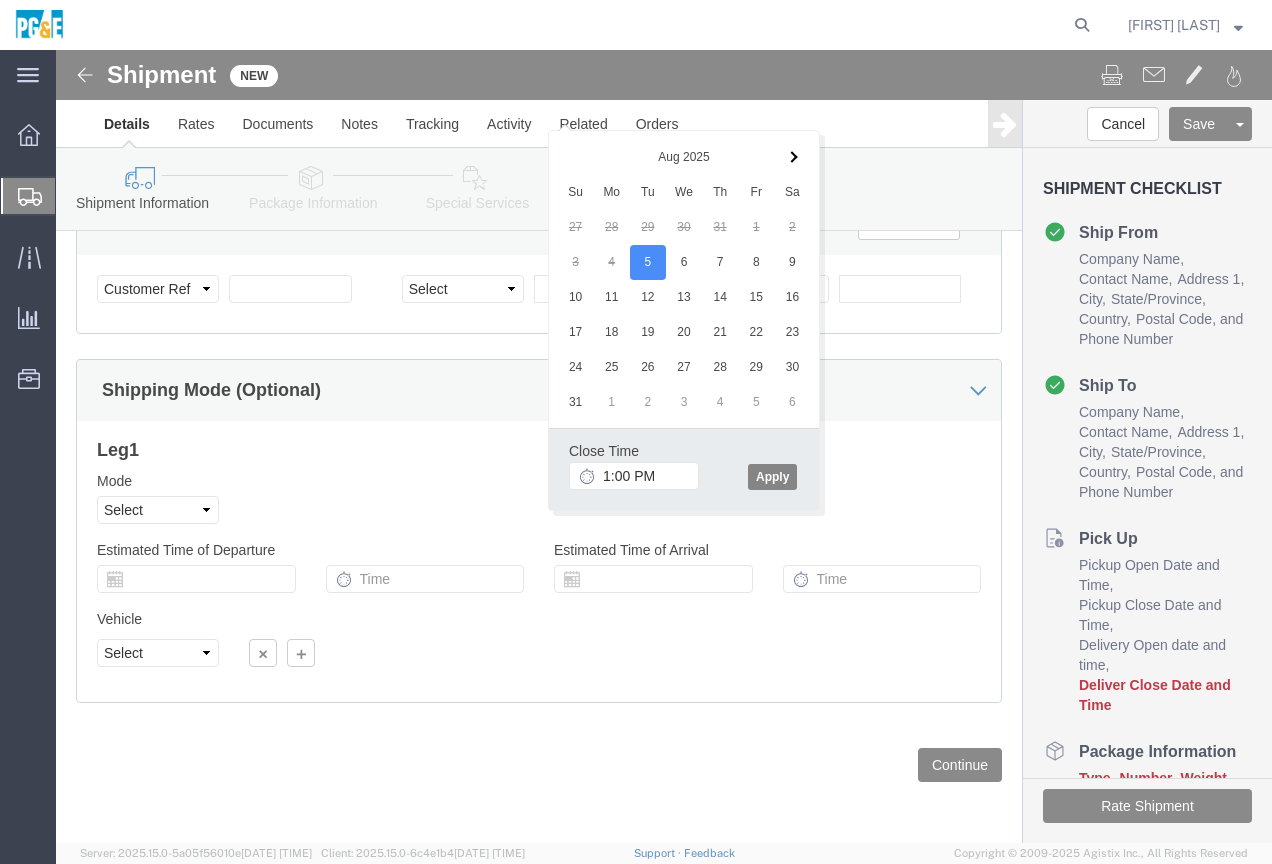 click on "Apply" 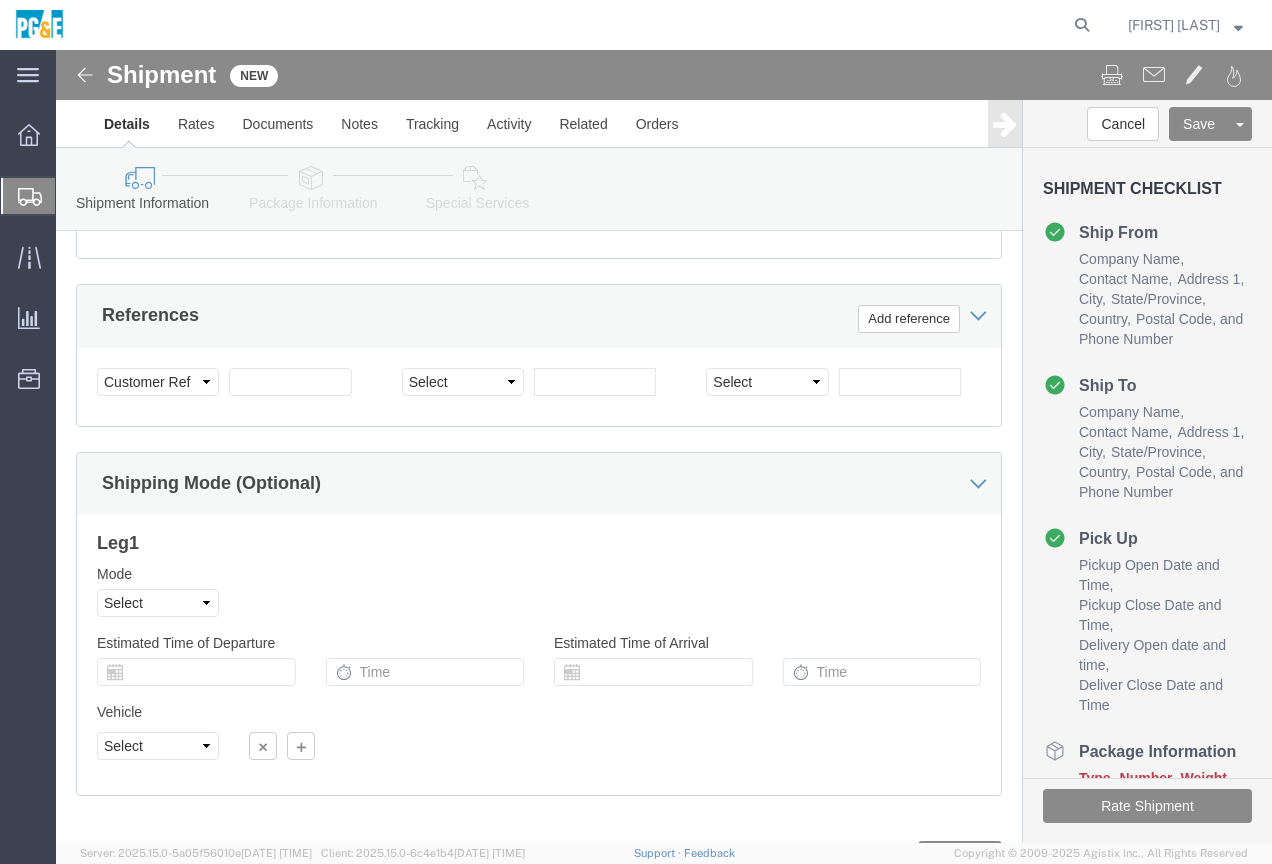scroll, scrollTop: 1169, scrollLeft: 0, axis: vertical 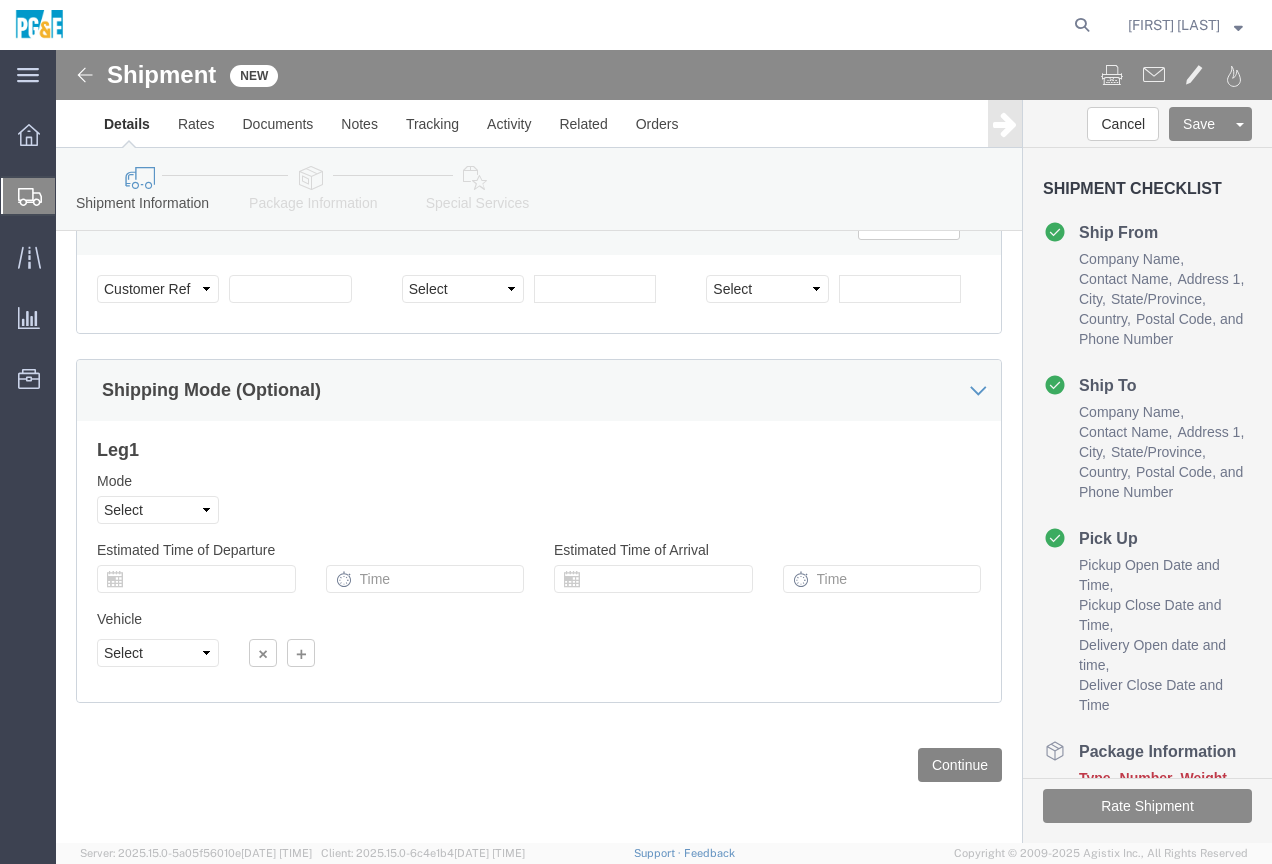 click on "Continue" 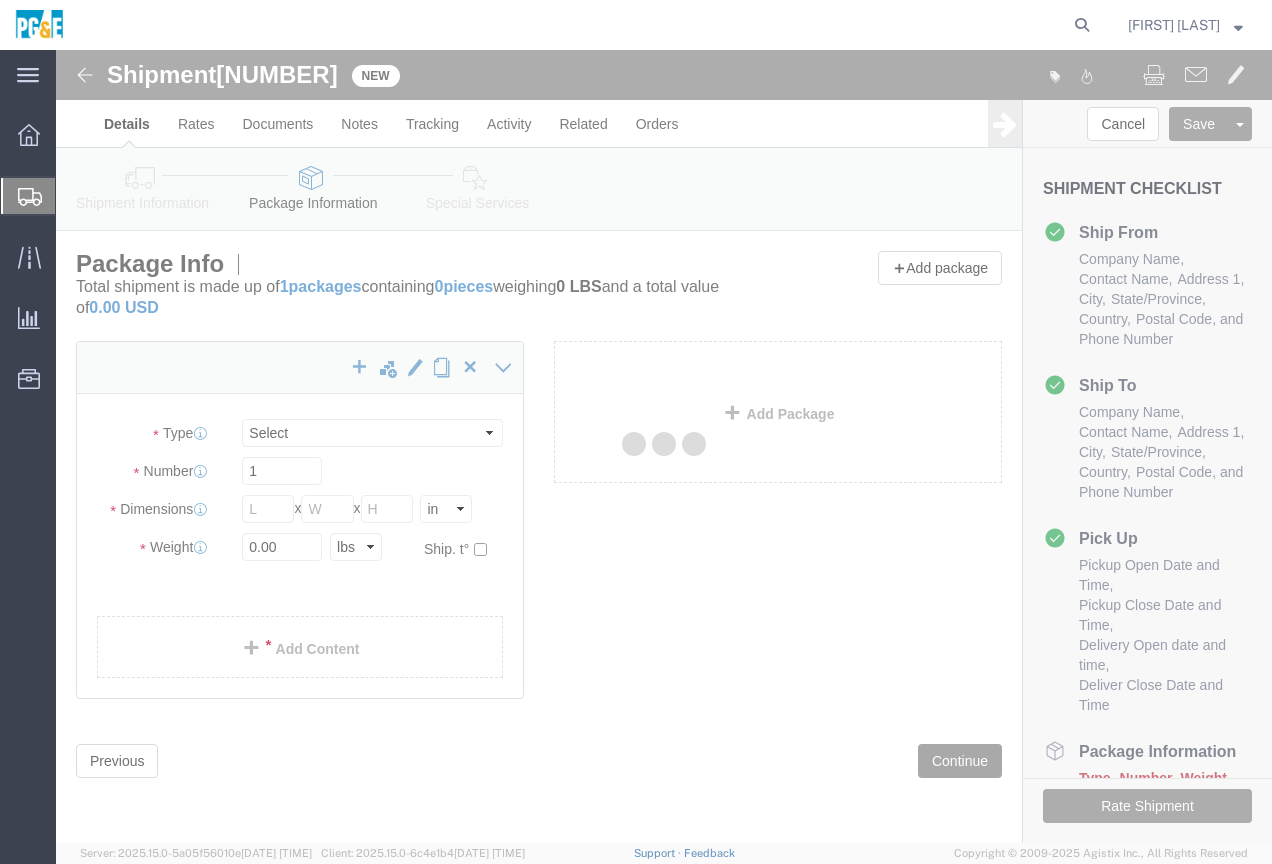 scroll, scrollTop: 0, scrollLeft: 0, axis: both 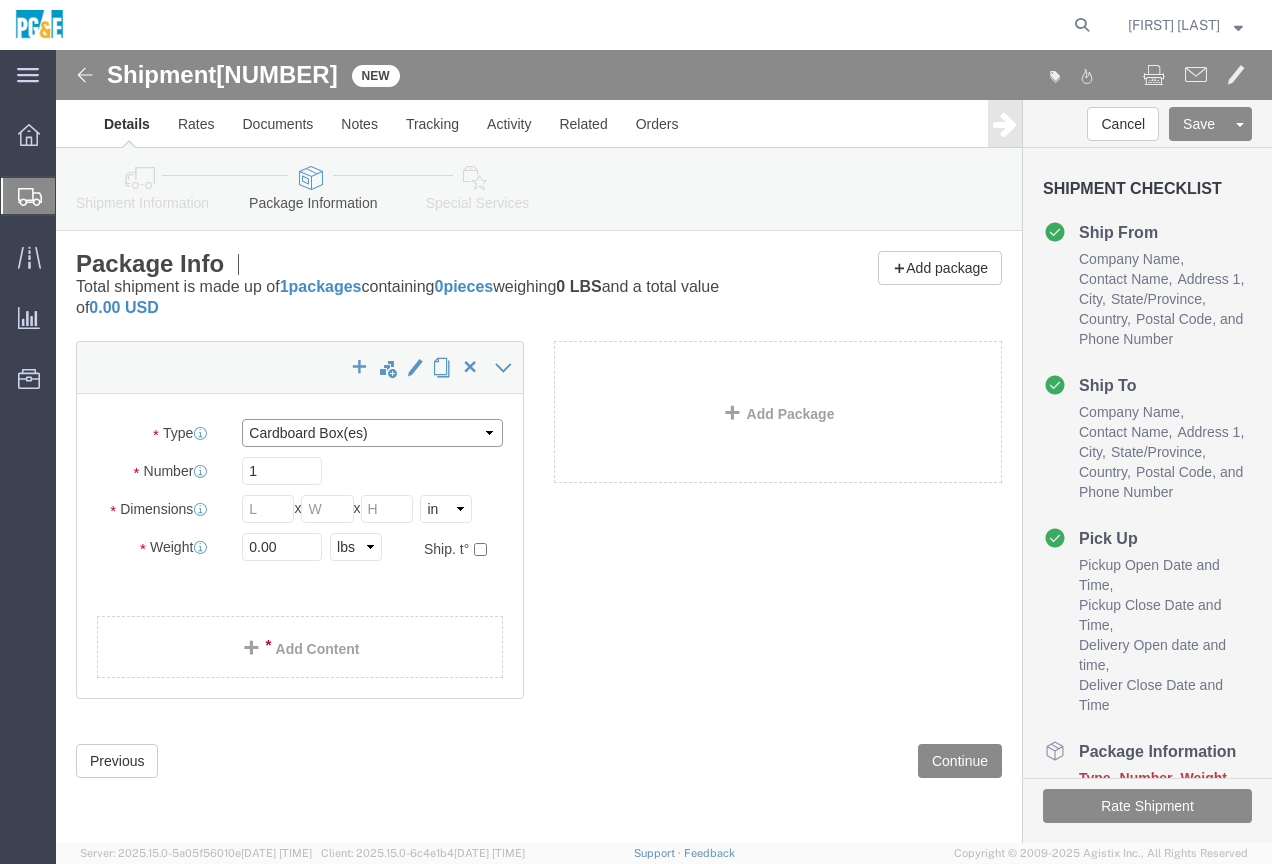 click on "Select Bulk Bundle(s) Cardboard Box(es) Carton(s) Crate(s) Drum(s) (Fiberboard) Drum(s) (Metal) Drum(s) (Plastic) Envelope Naked Cargo (UnPackaged) Pallet(s) Oversized (Not Stackable) Pallet(s) Oversized (Stackable) Pallet(s) Standard (Not Stackable) Pallet(s) Standard (Stackable) Roll(s) Your Packaging" 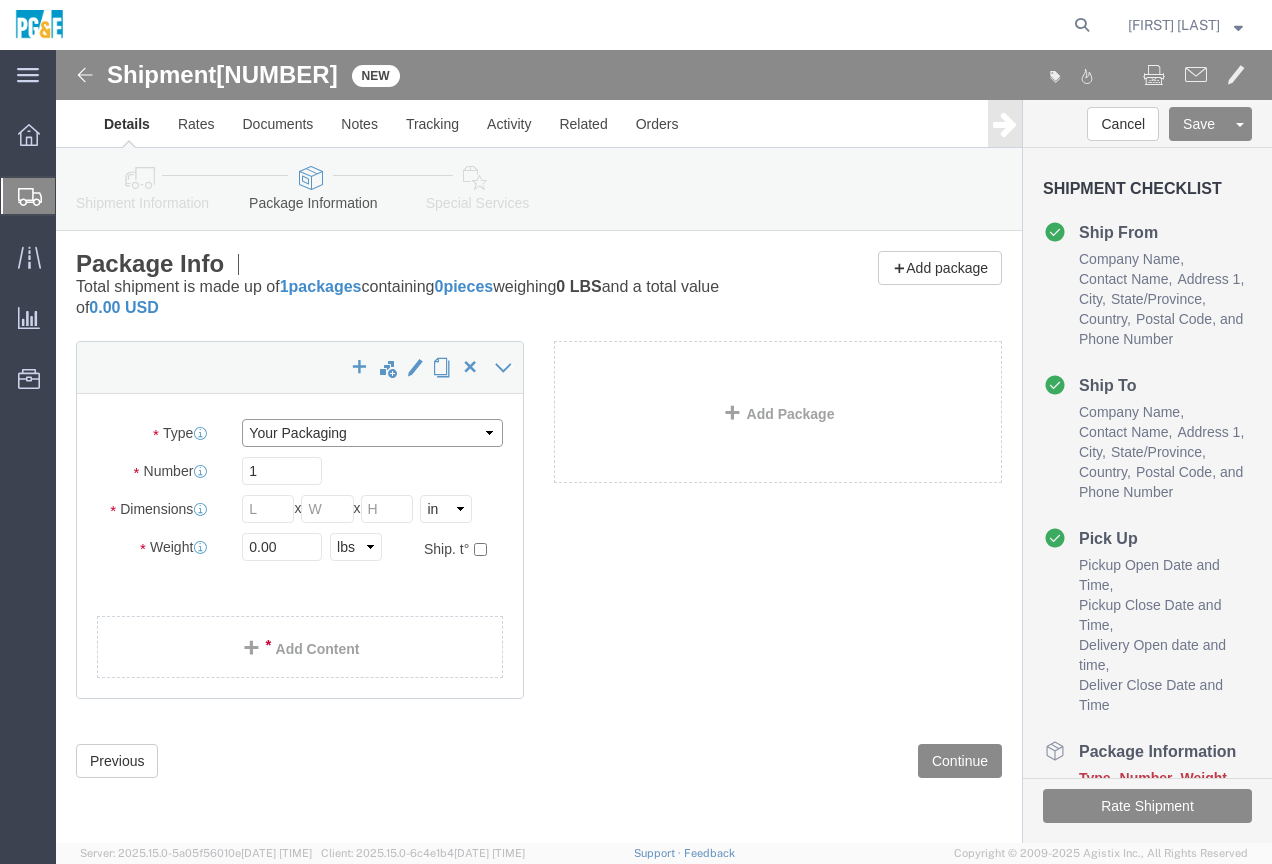 click on "Select Bulk Bundle(s) Cardboard Box(es) Carton(s) Crate(s) Drum(s) (Fiberboard) Drum(s) (Metal) Drum(s) (Plastic) Envelope Naked Cargo (UnPackaged) Pallet(s) Oversized (Not Stackable) Pallet(s) Oversized (Stackable) Pallet(s) Standard (Not Stackable) Pallet(s) Standard (Stackable) Roll(s) Your Packaging" 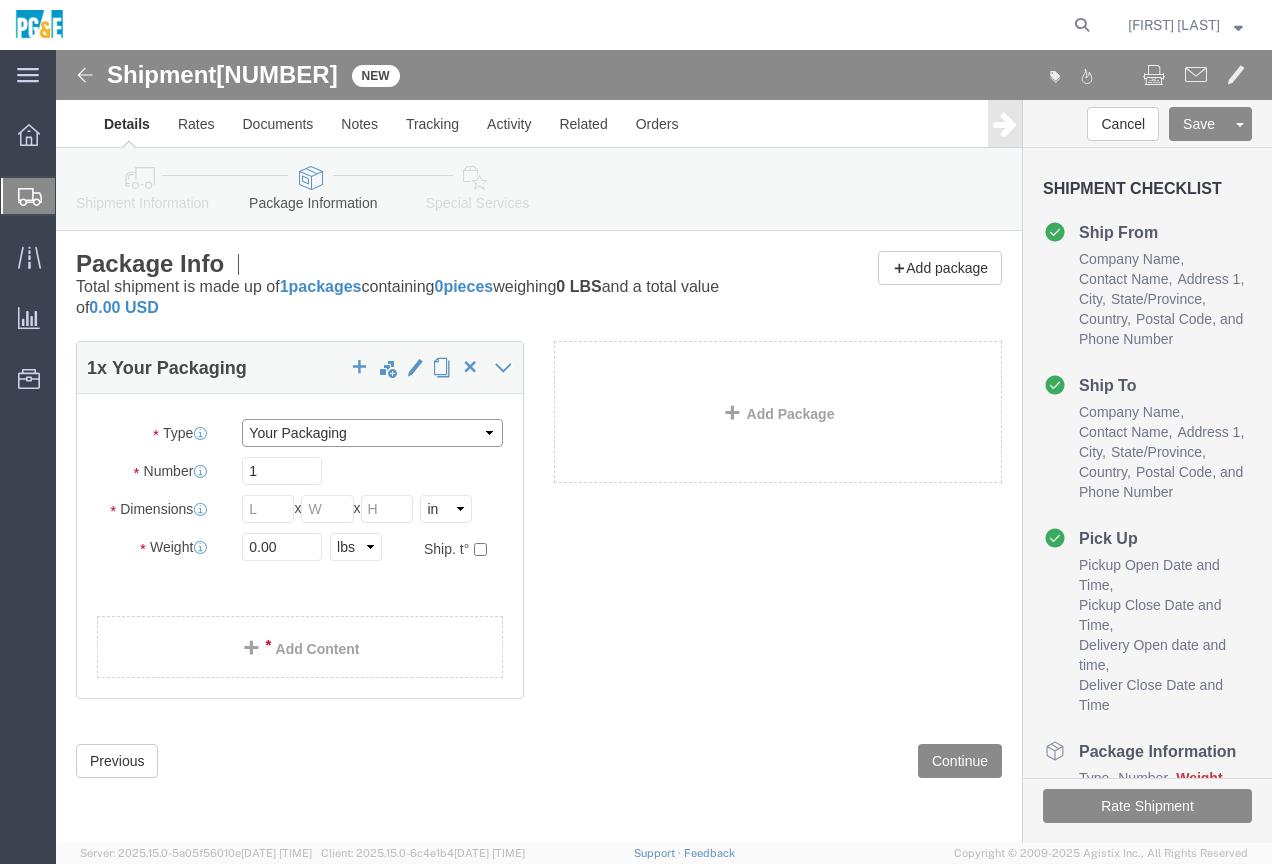 click on "Select Bulk Bundle(s) Cardboard Box(es) Carton(s) Crate(s) Drum(s) (Fiberboard) Drum(s) (Metal) Drum(s) (Plastic) Envelope Naked Cargo (UnPackaged) Pallet(s) Oversized (Not Stackable) Pallet(s) Oversized (Stackable) Pallet(s) Standard (Not Stackable) Pallet(s) Standard (Stackable) Roll(s) Your Packaging" 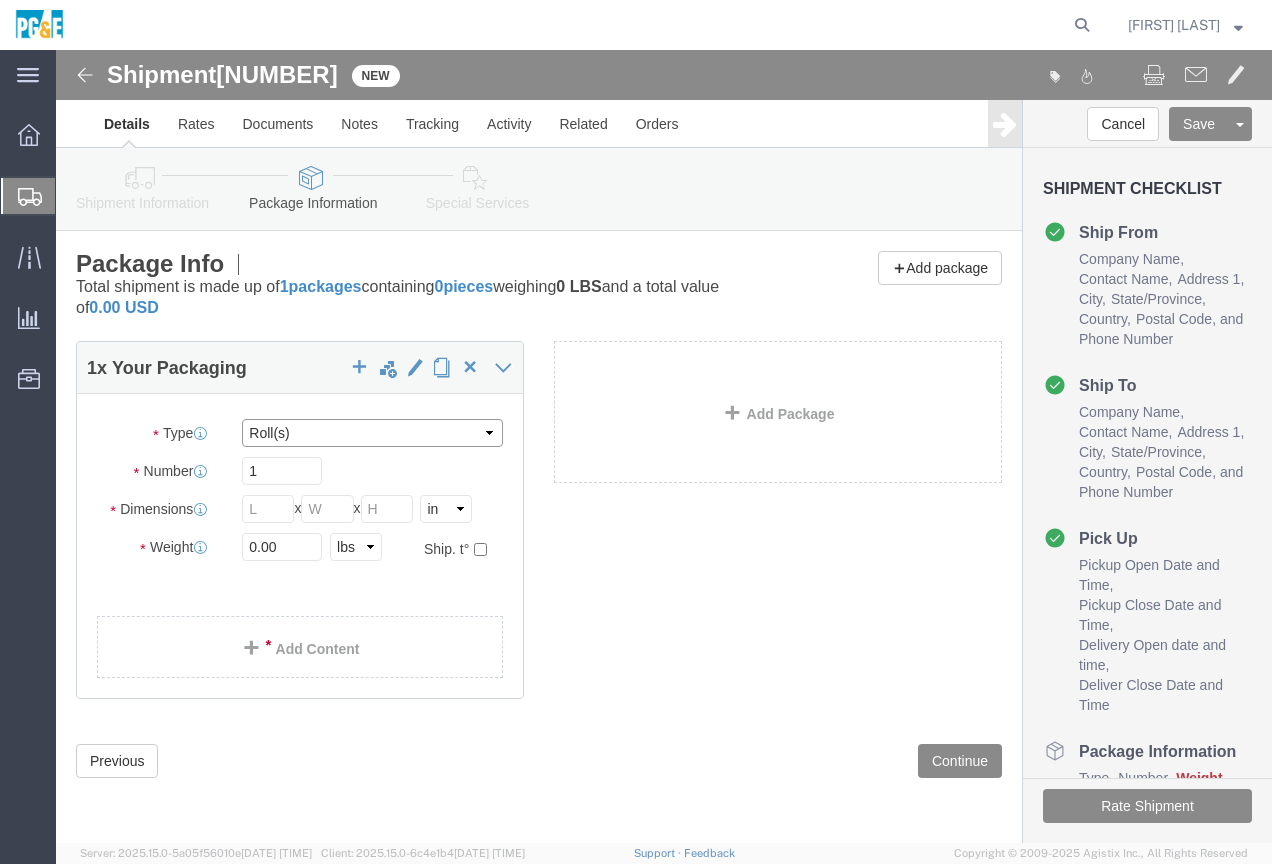 click on "Select Bulk Bundle(s) Cardboard Box(es) Carton(s) Crate(s) Drum(s) (Fiberboard) Drum(s) (Metal) Drum(s) (Plastic) Envelope Naked Cargo (UnPackaged) Pallet(s) Oversized (Not Stackable) Pallet(s) Oversized (Stackable) Pallet(s) Standard (Not Stackable) Pallet(s) Standard (Stackable) Roll(s) Your Packaging" 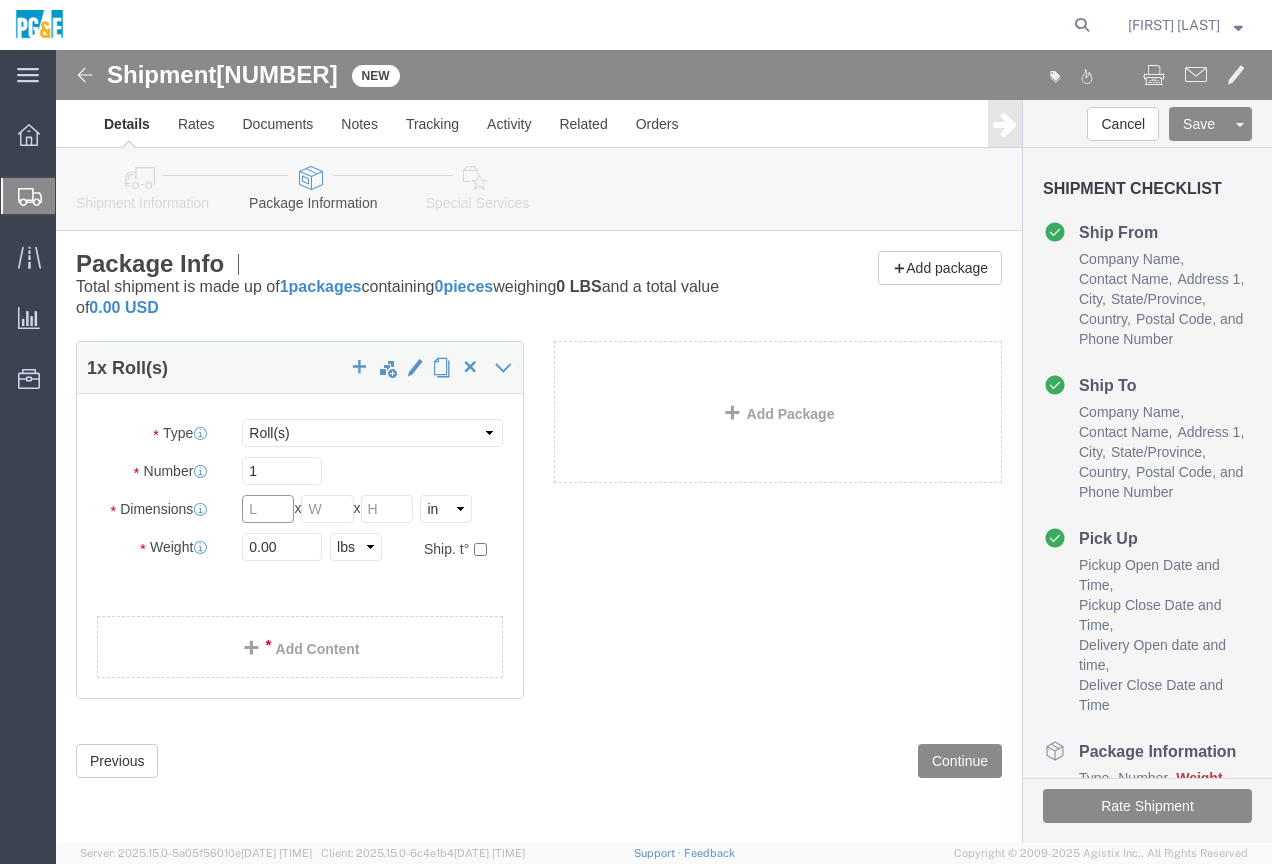 click 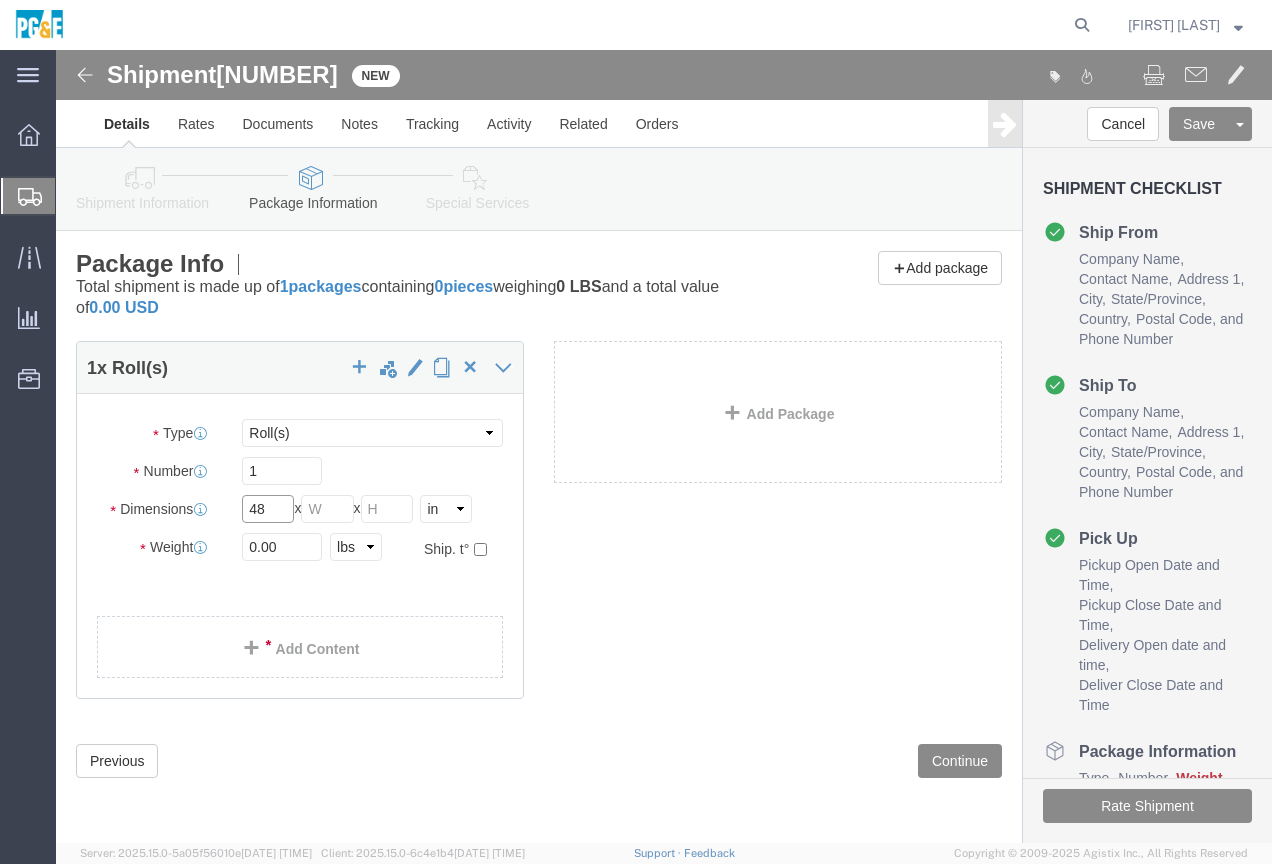 type on "48" 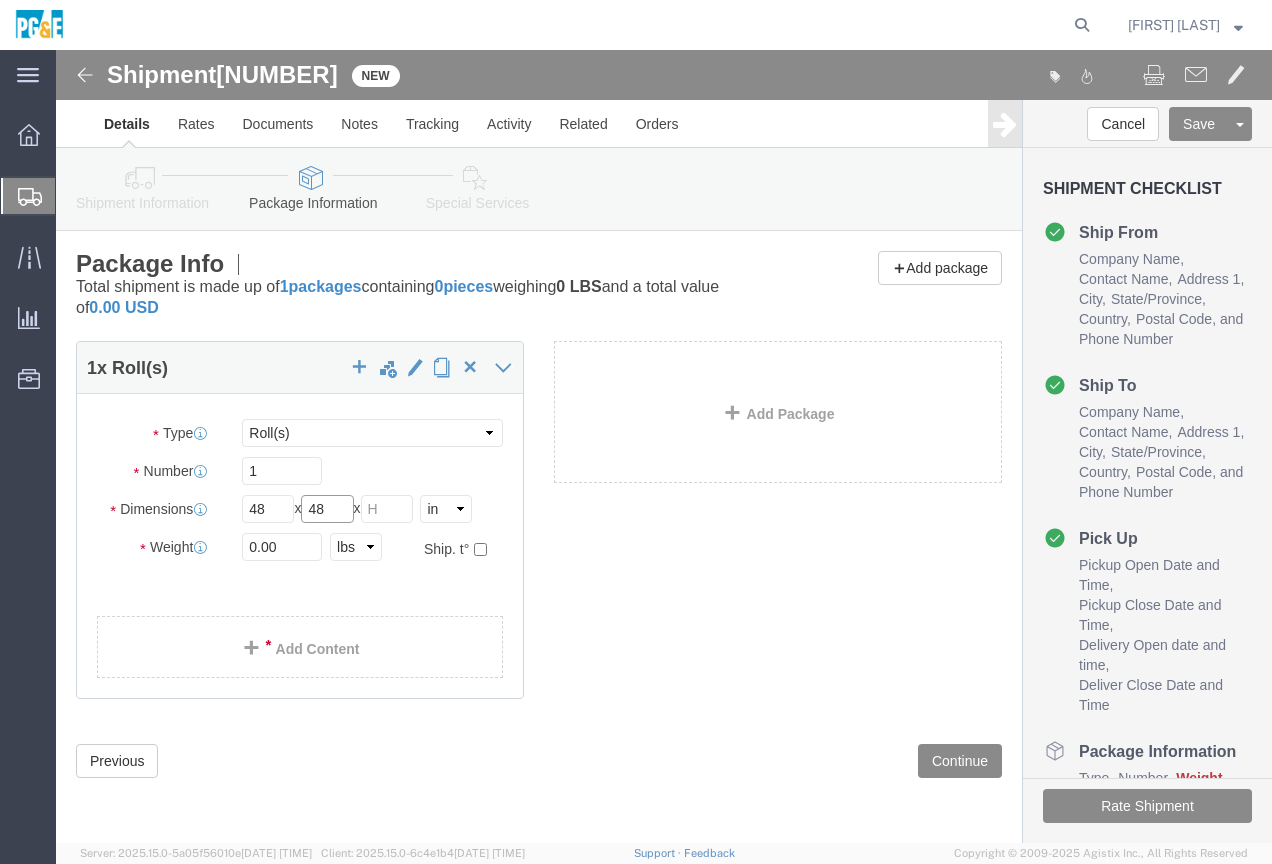 type on "48" 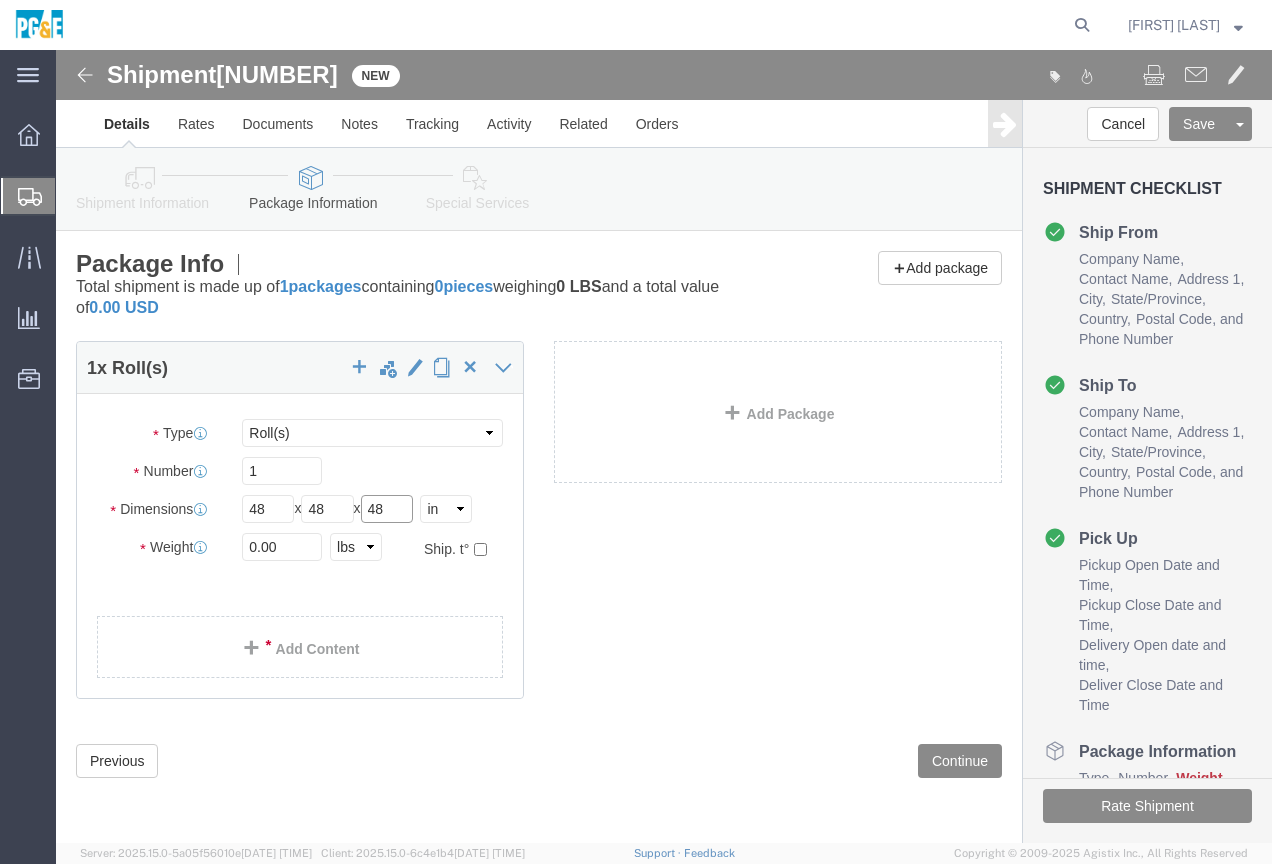 type on "48" 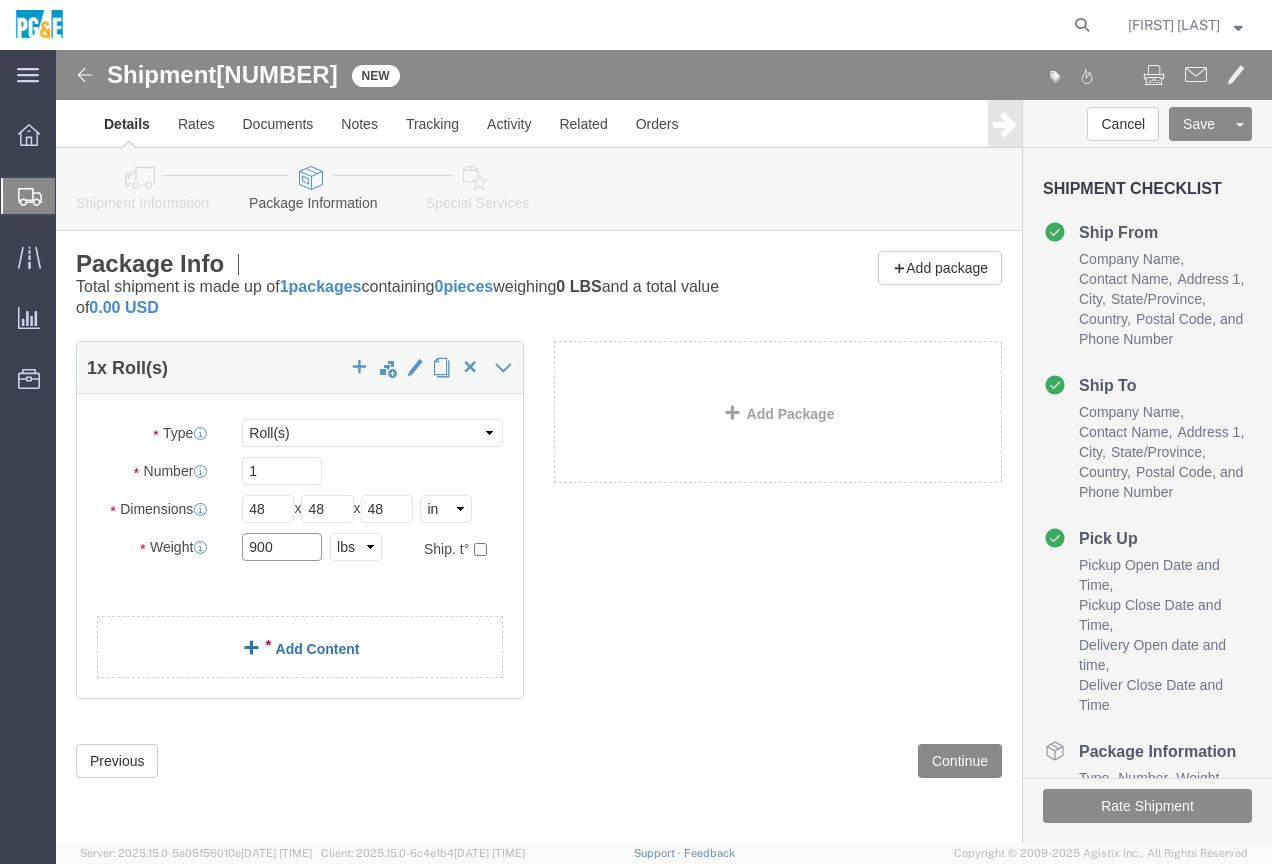 type on "900" 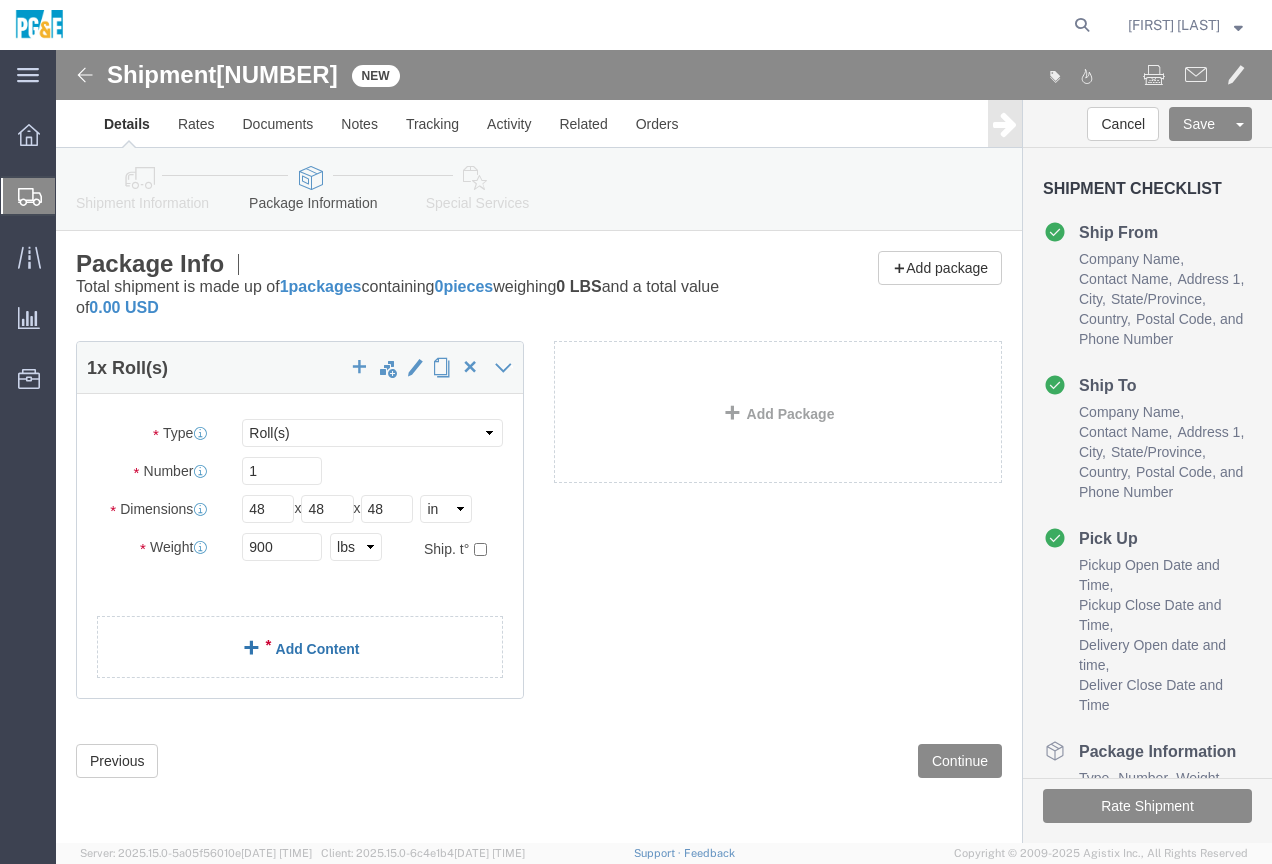 click on "Add Content" 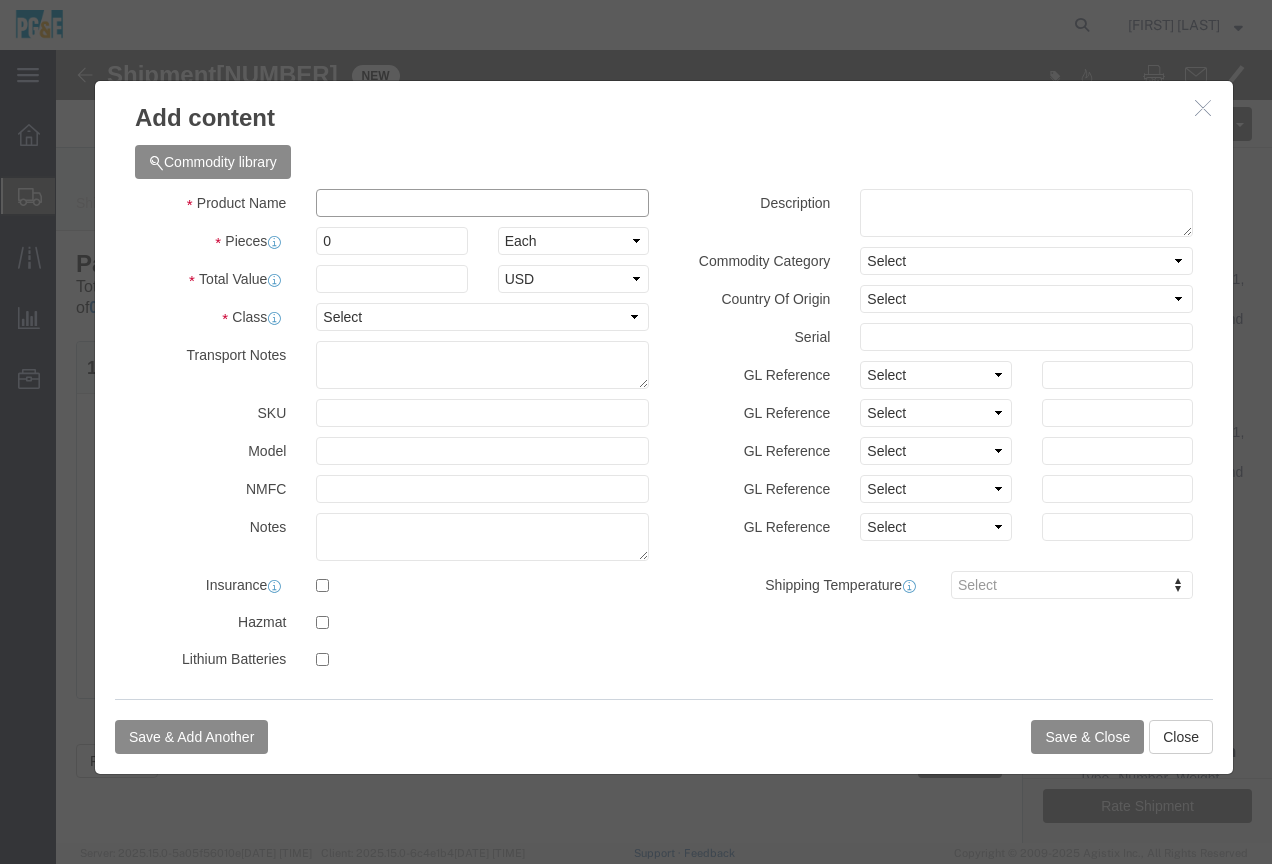 click 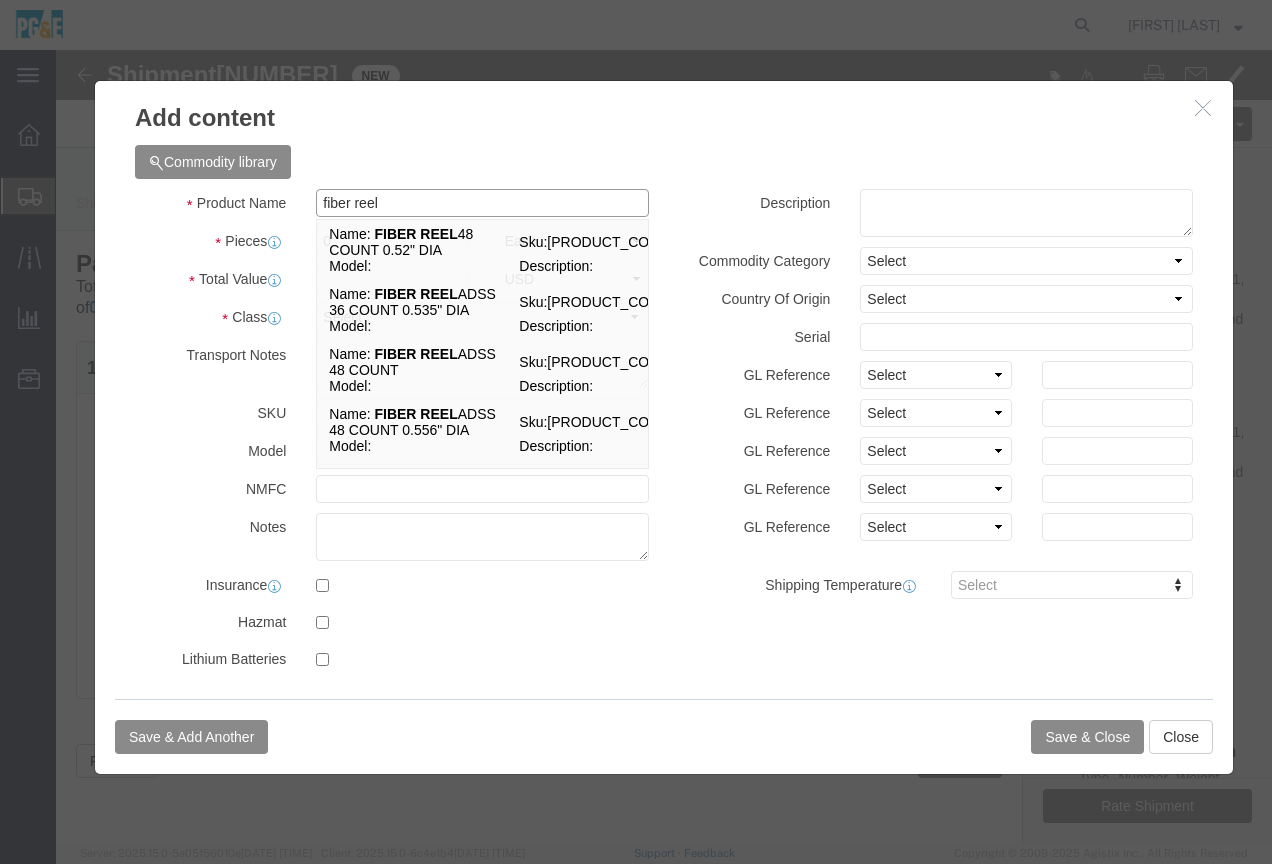 type on "fiber reel" 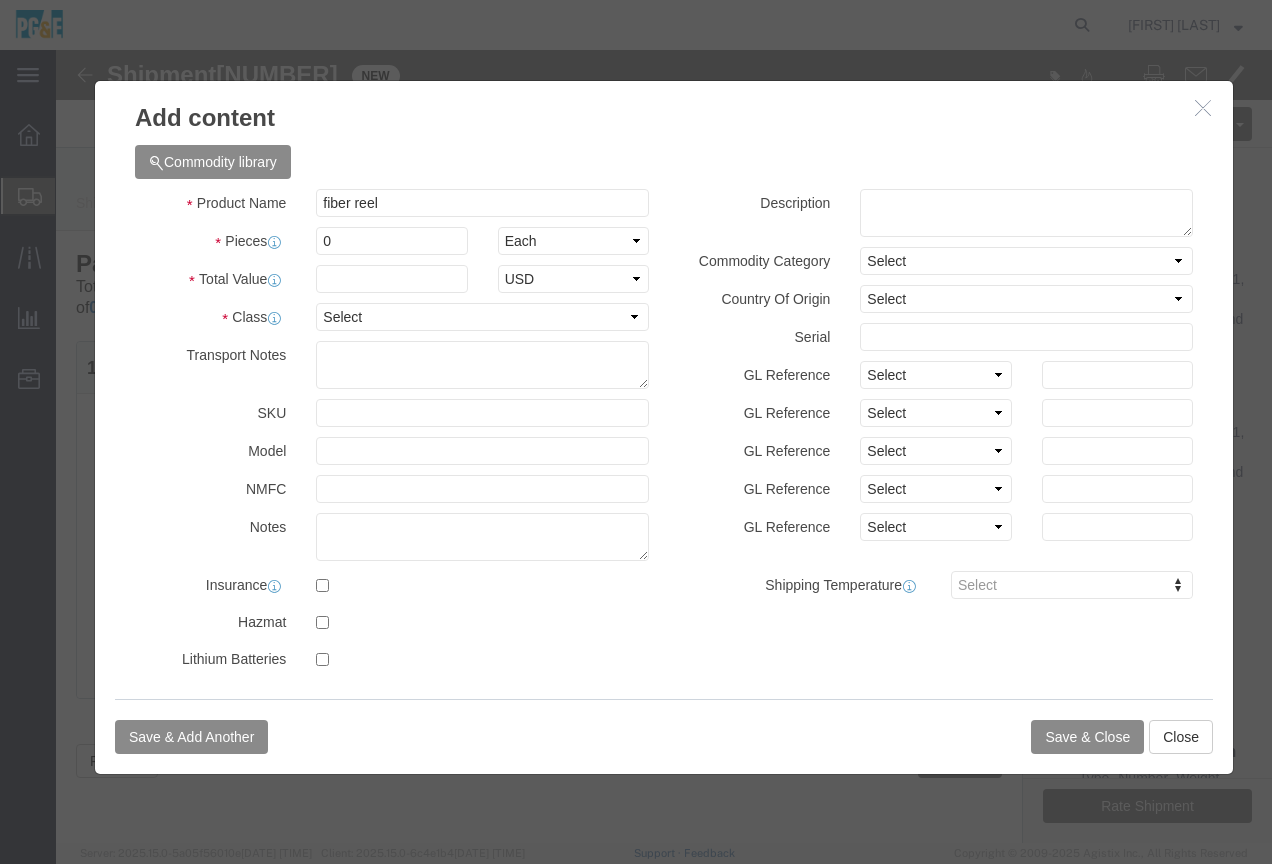 click on "Product Name
fiber reel fiber reel
Pieces  0 Select Bag 100Board Feet Bottle Box Blister Pack Can Capsule Cartridge Case Cubic centimeter Cubic foot Centigram Cubic Inches Content in KG Centimeter Container Carton Content in TON Cubic yard Dozen Drum Each Fluid Ounce US Foot Gram Gallons Hundred Hour Inches Jar Kilogram Kilometer Liter Pound Meter Square meter Cubic meter Milligram Milliliter Not otherwise specified Ounce Pack Quart, US liquid Roll Square foot Square inch Stick Tablet US ton Tonne Tube Vials Secondary Quantuty Select Bag 100Board Feet Bottle Box Blister Pack Can Capsule Cartridge Case Cubic centimeter Cubic foot Centigram Cubic Inches Content in KG Centimeter Container Carton Content in TON Cubic yard Dozen Drum Each Fluid Ounce US Foot Gram Gallons Hundred Hour Inches Jar Kilogram Kilometer Liter Pound Meter Square meter Cubic meter Milligram Milliliter Not otherwise specified Ounce Pack Quart, US liquid Roll Square foot Square inch Stick Tablet US ton 50" 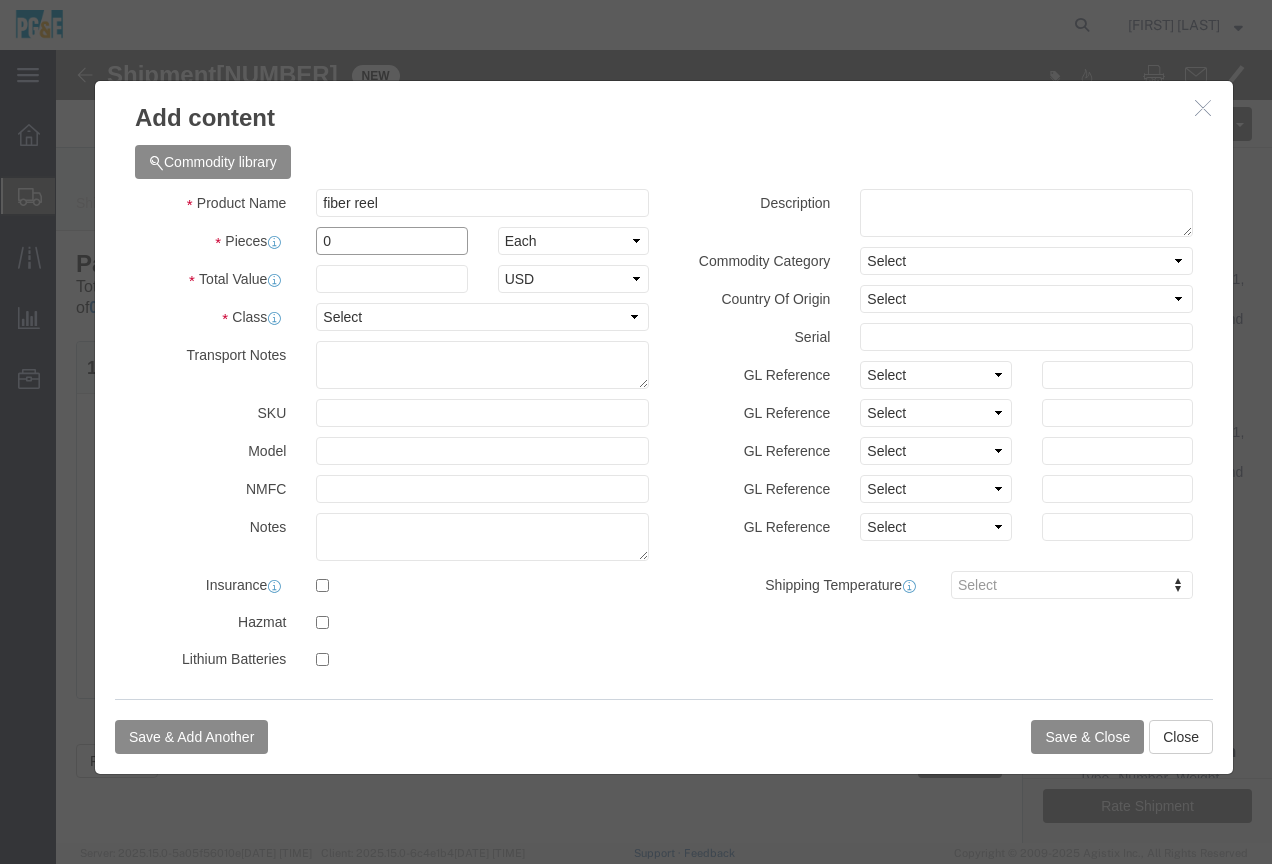 drag, startPoint x: 274, startPoint y: 198, endPoint x: 263, endPoint y: 192, distance: 12.529964 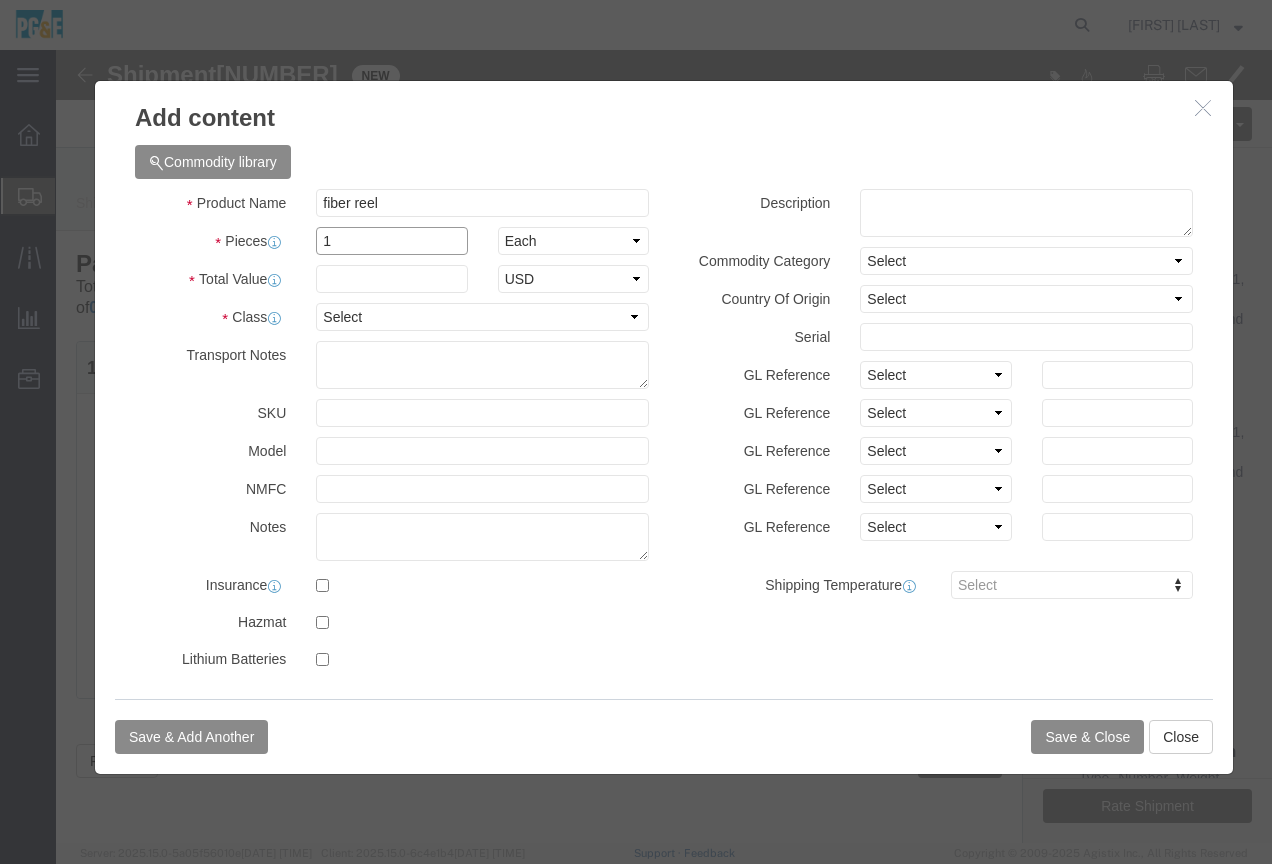 type on "1" 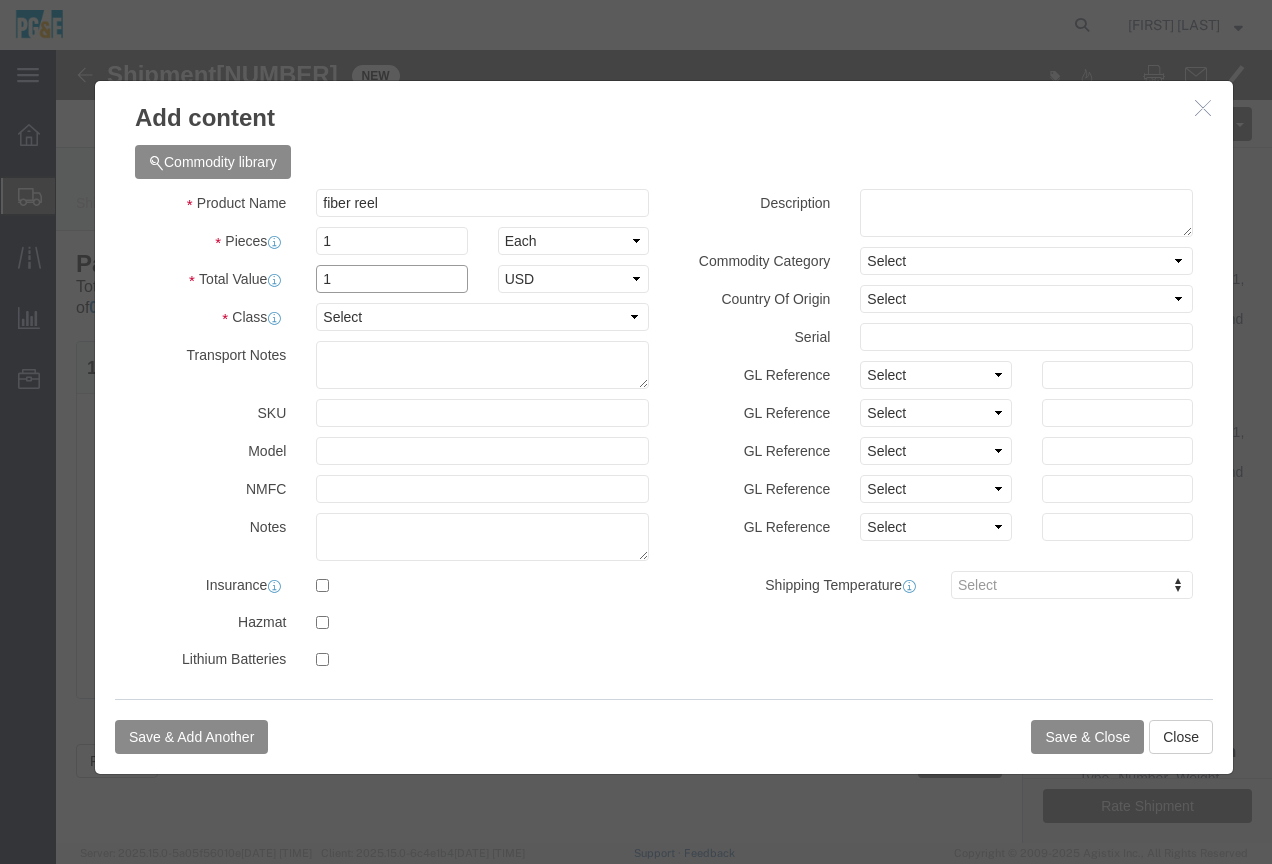 type on "1" 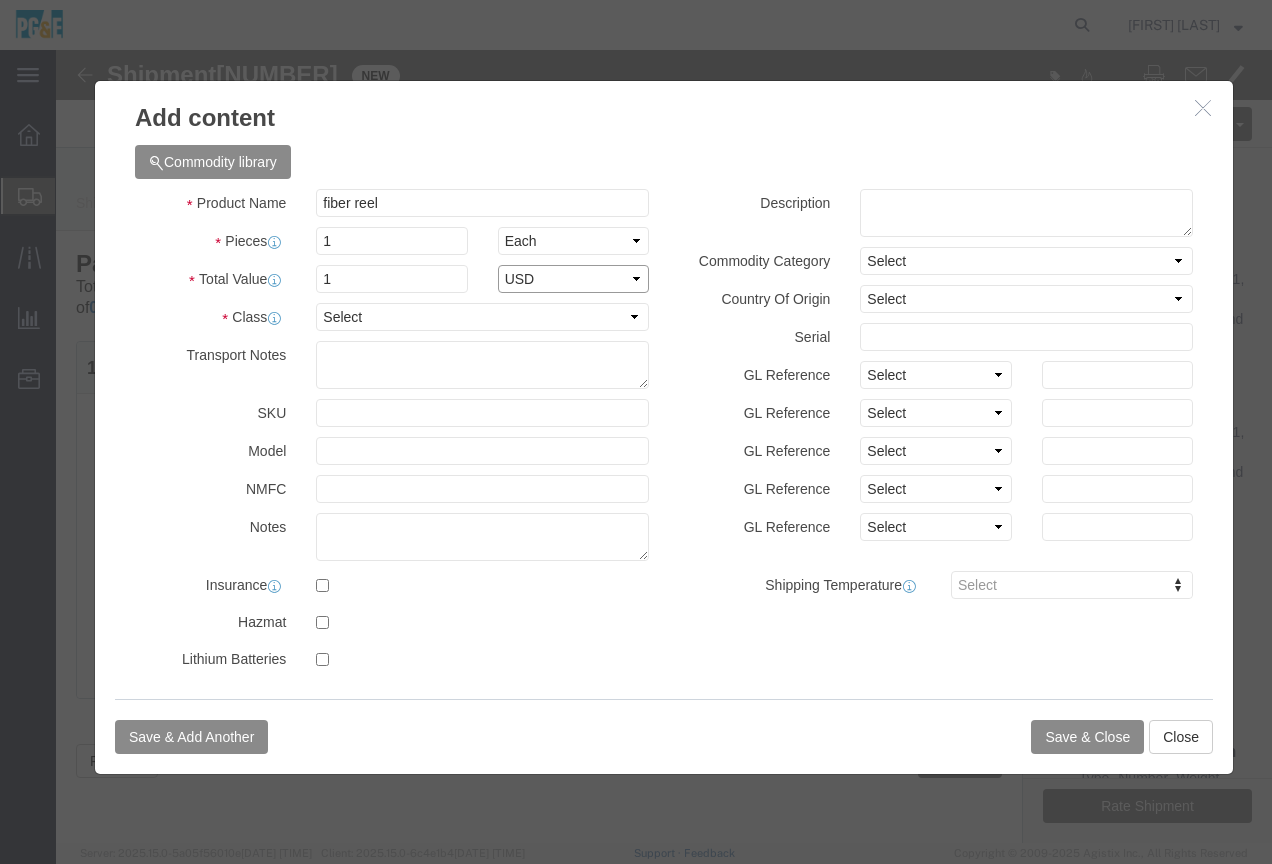 select on "USD" 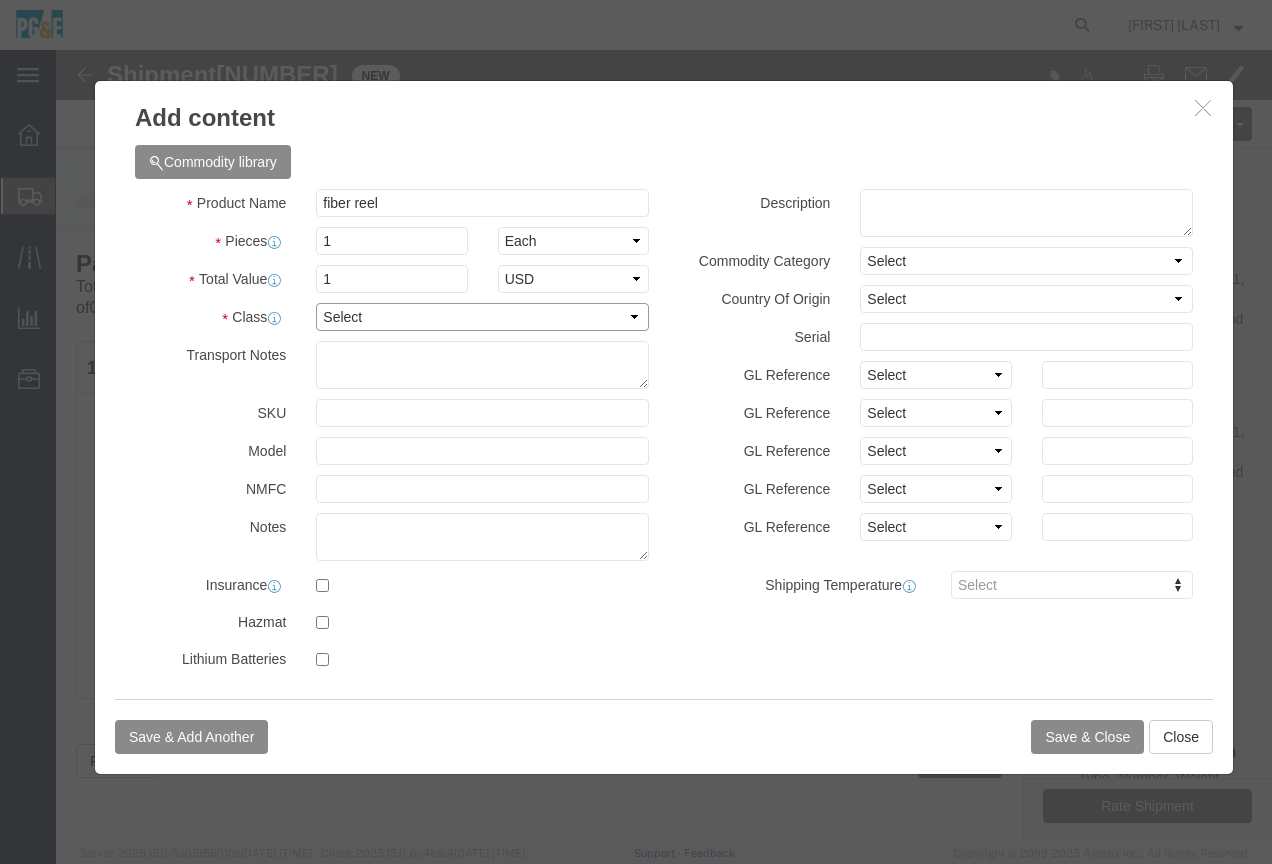select on "55" 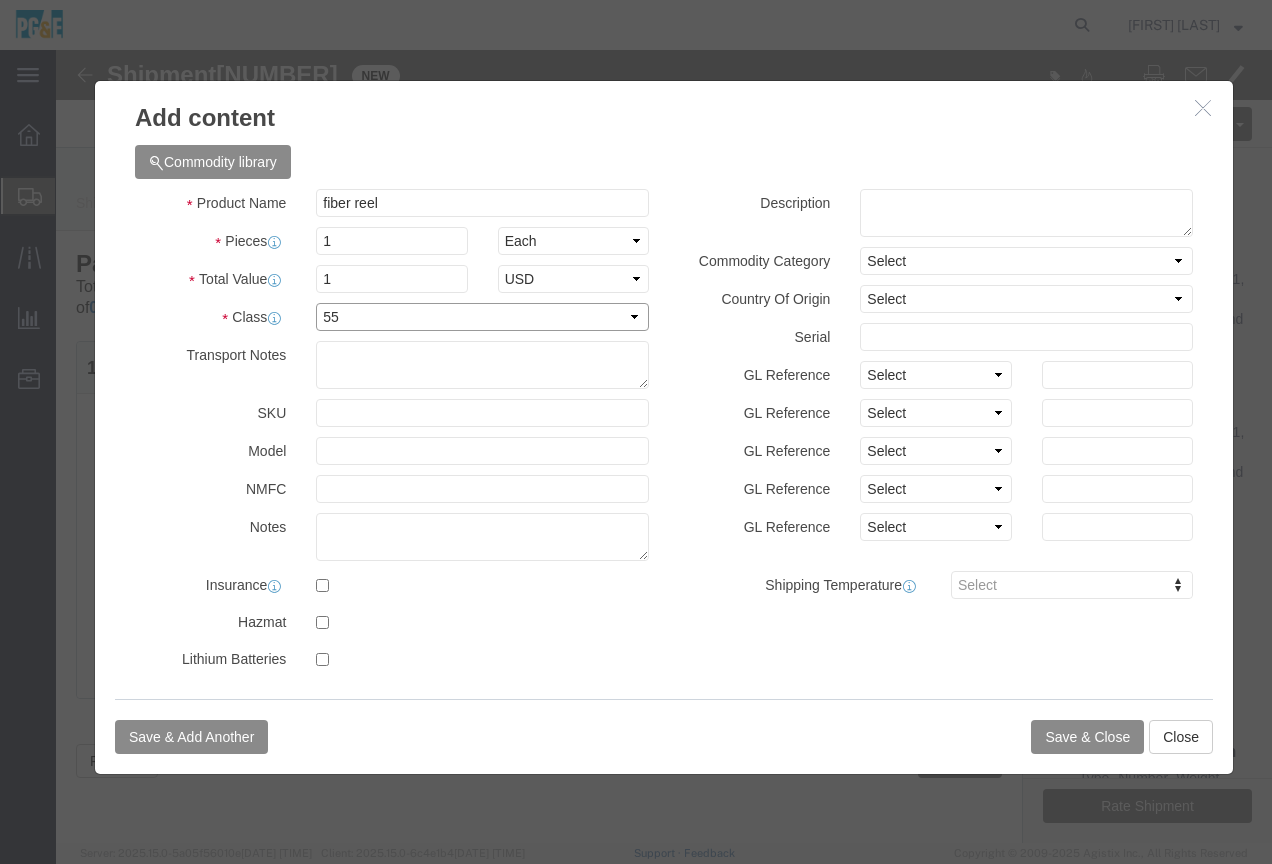 click on "Select 50 55 60 65 70 85 92.5 100 125 175 250 300 400" 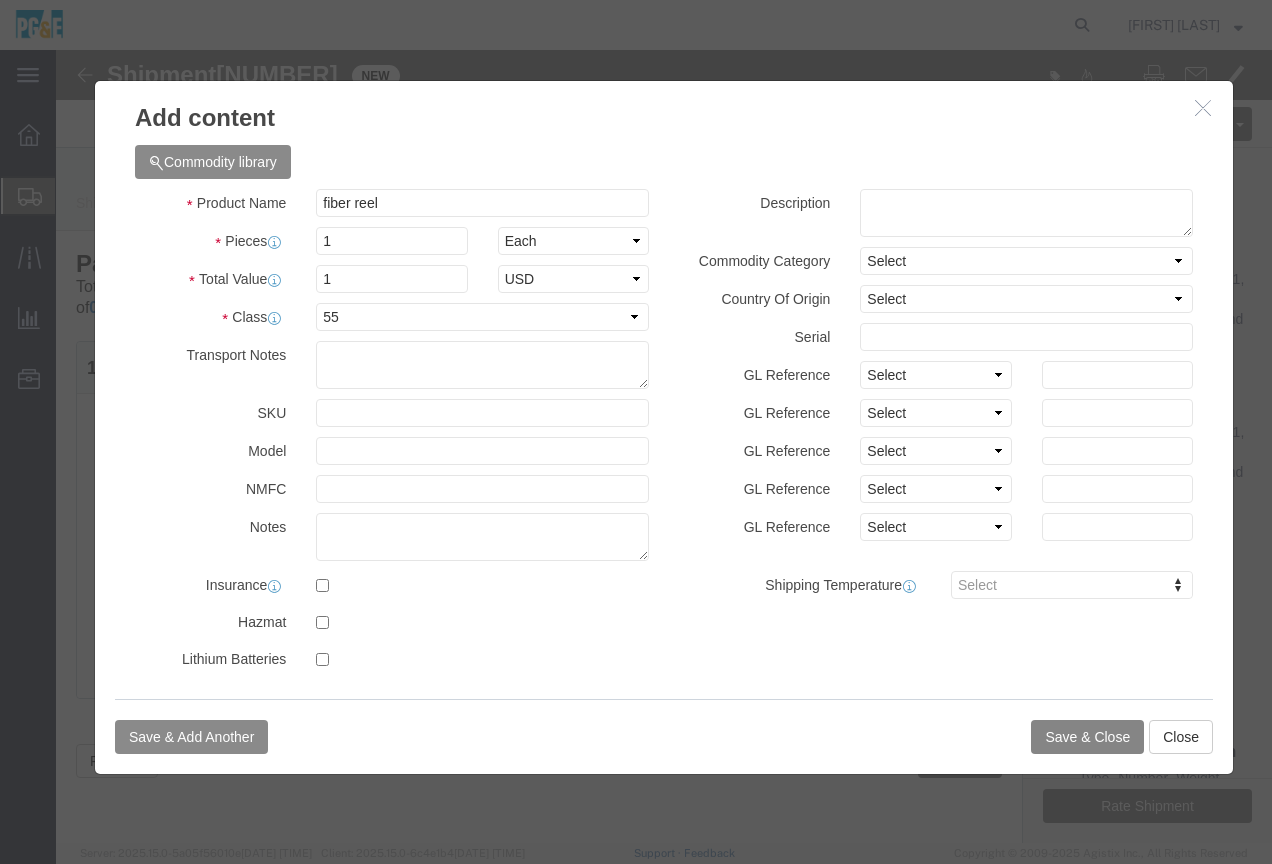 click on "Save & Close" 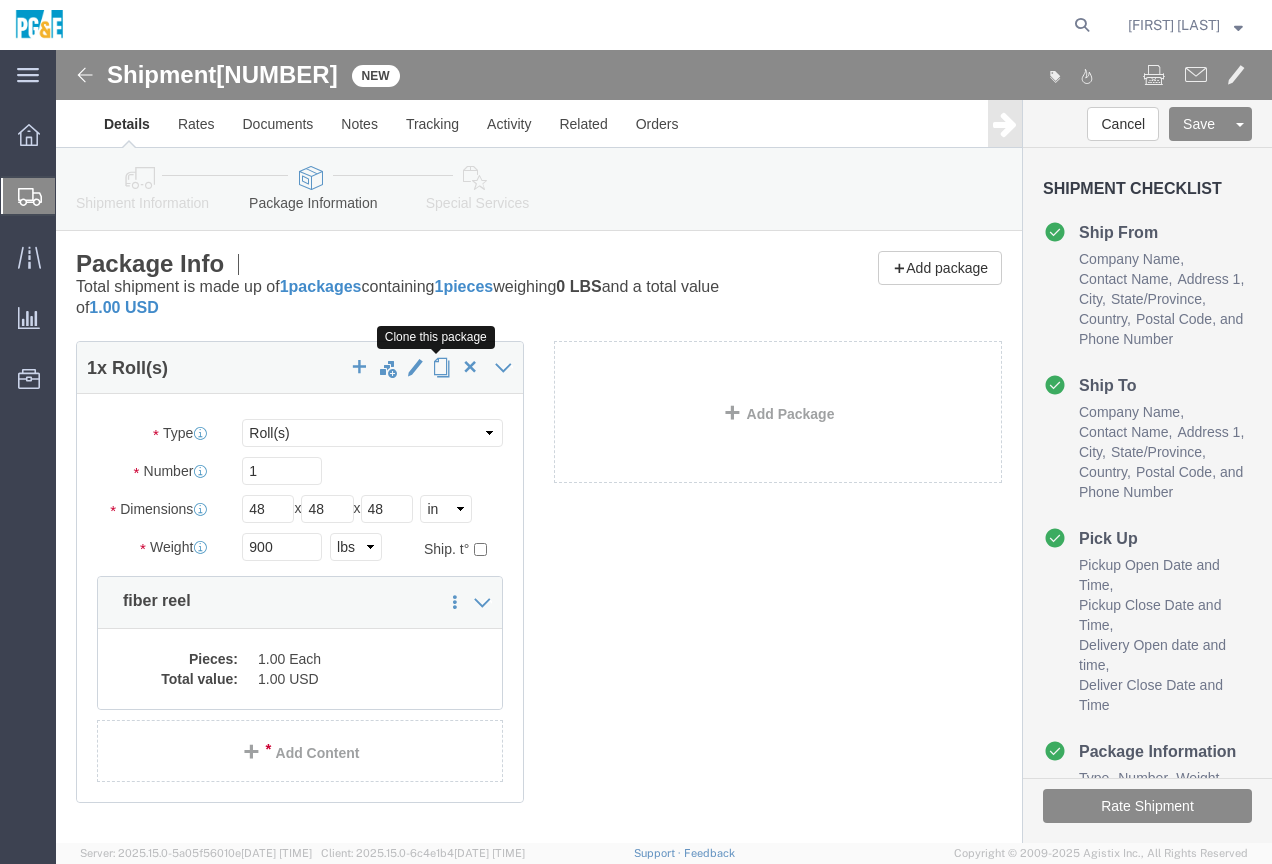 click 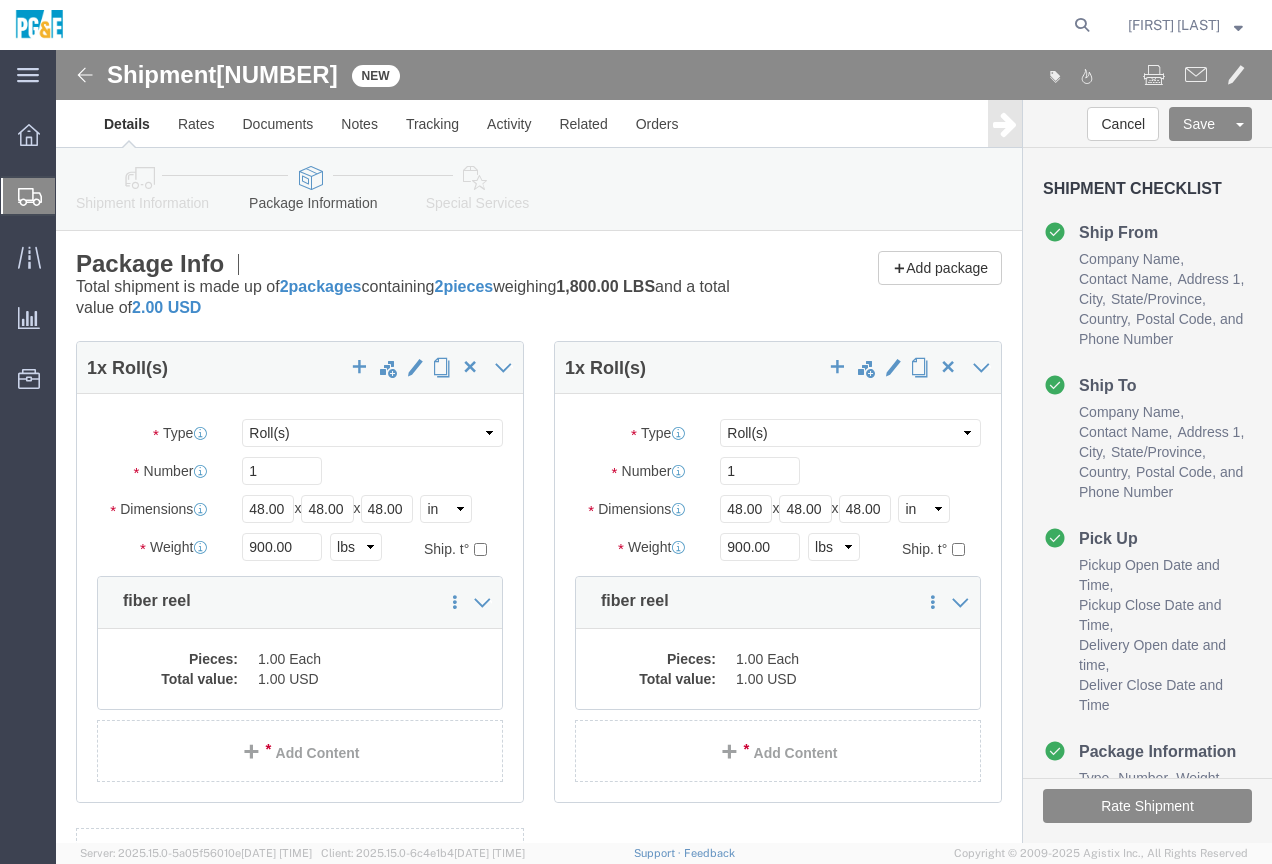 select on "ROLL" 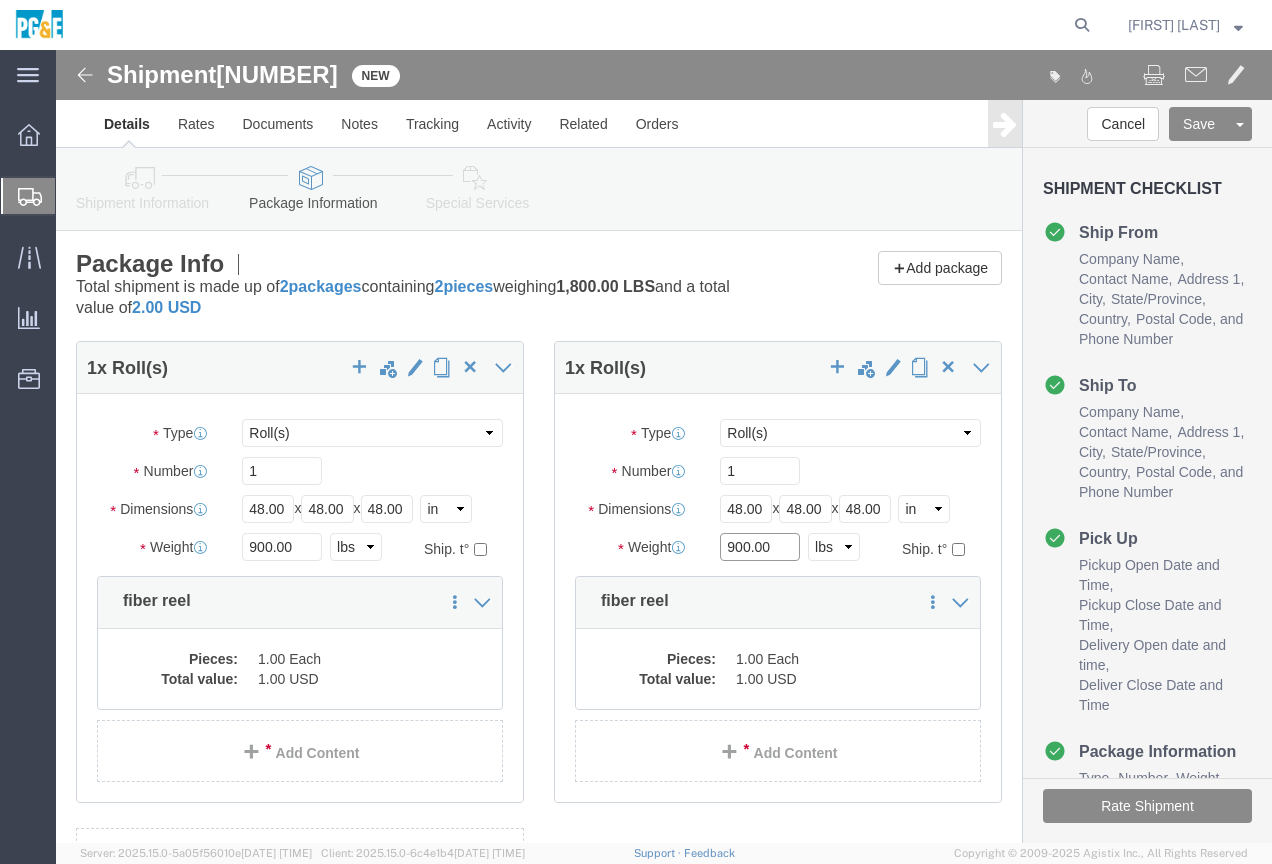 drag, startPoint x: 705, startPoint y: 501, endPoint x: 645, endPoint y: 484, distance: 62.361847 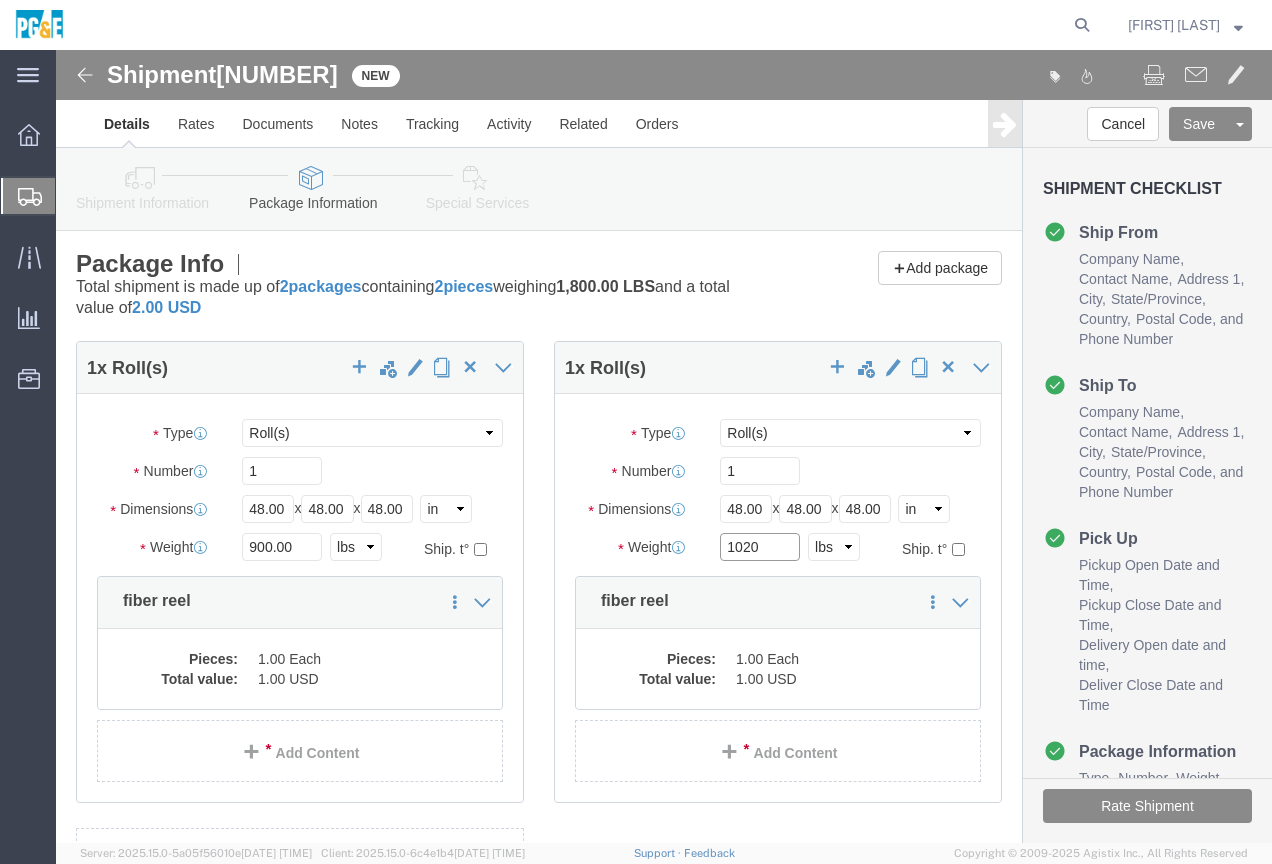 type on "1020" 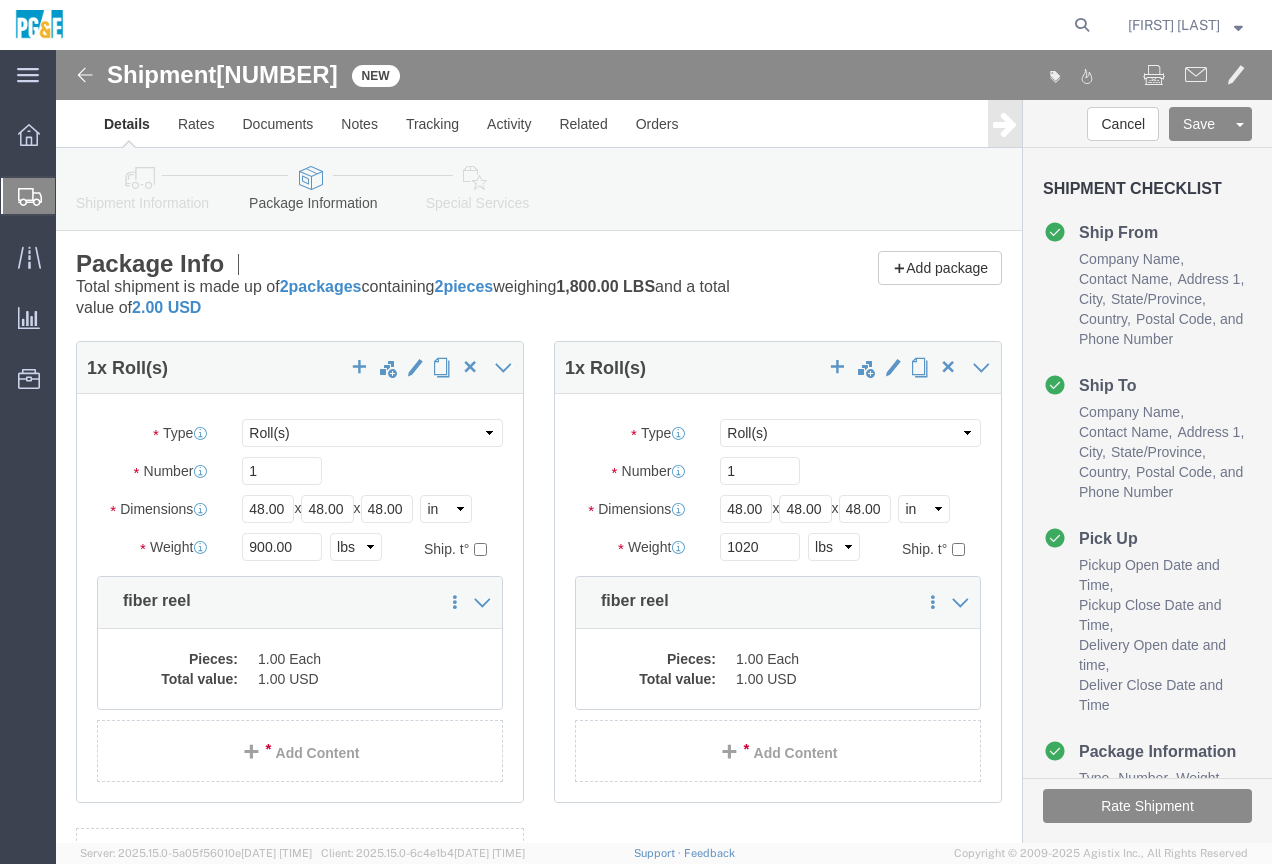 click on "1
x
Roll(s)
Package  Type
Select Bulk Bundle(s) Cardboard Box(es) Carton(s) Crate(s) Drum(s) (Fiberboard) Drum(s) (Metal) Drum(s) (Plastic) Envelope Naked Cargo (UnPackaged) Pallet(s) Oversized (Not Stackable) Pallet(s) Oversized (Stackable) Pallet(s) Standard (Not Stackable) Pallet(s) Standard (Stackable) Roll(s) Your Packaging
Carton Count
Number
1
Dimensions
Length
48.00
x
Width
48.00
x
Height
48.00    Select cm ft in
Weight
900.00    Select kgs lbs
Ship. t°
Temperature
Select
Additional Info
Packaging Material
Type
Dry Ice" 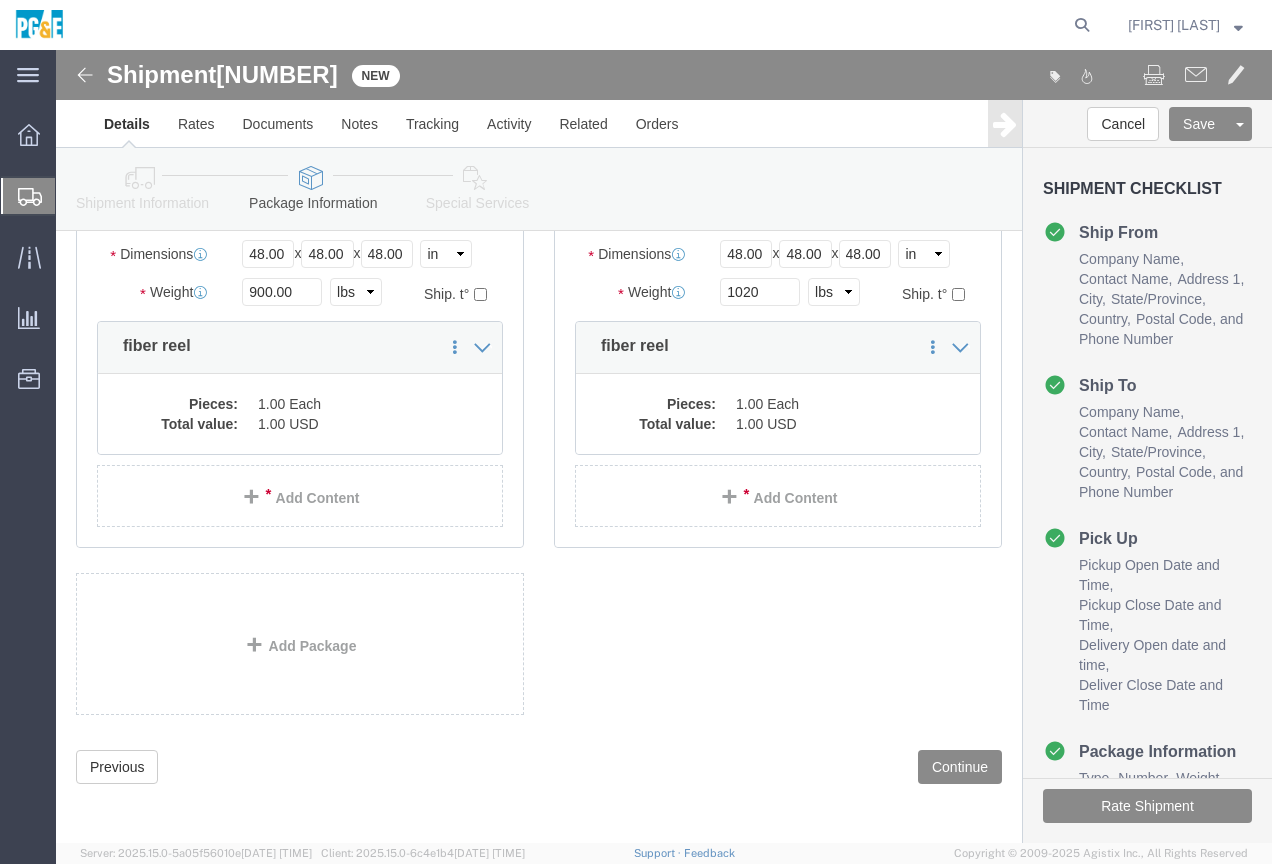scroll, scrollTop: 257, scrollLeft: 0, axis: vertical 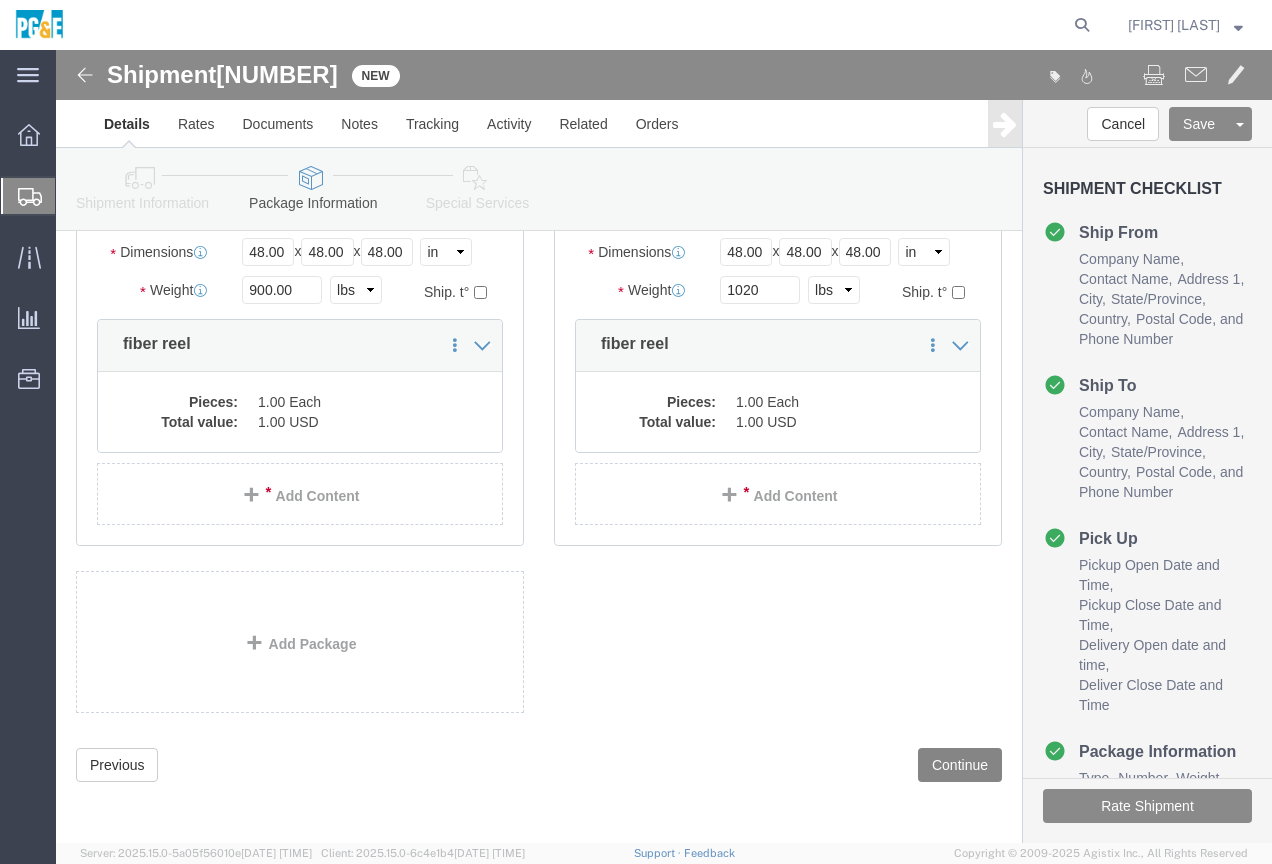 click on "Continue" 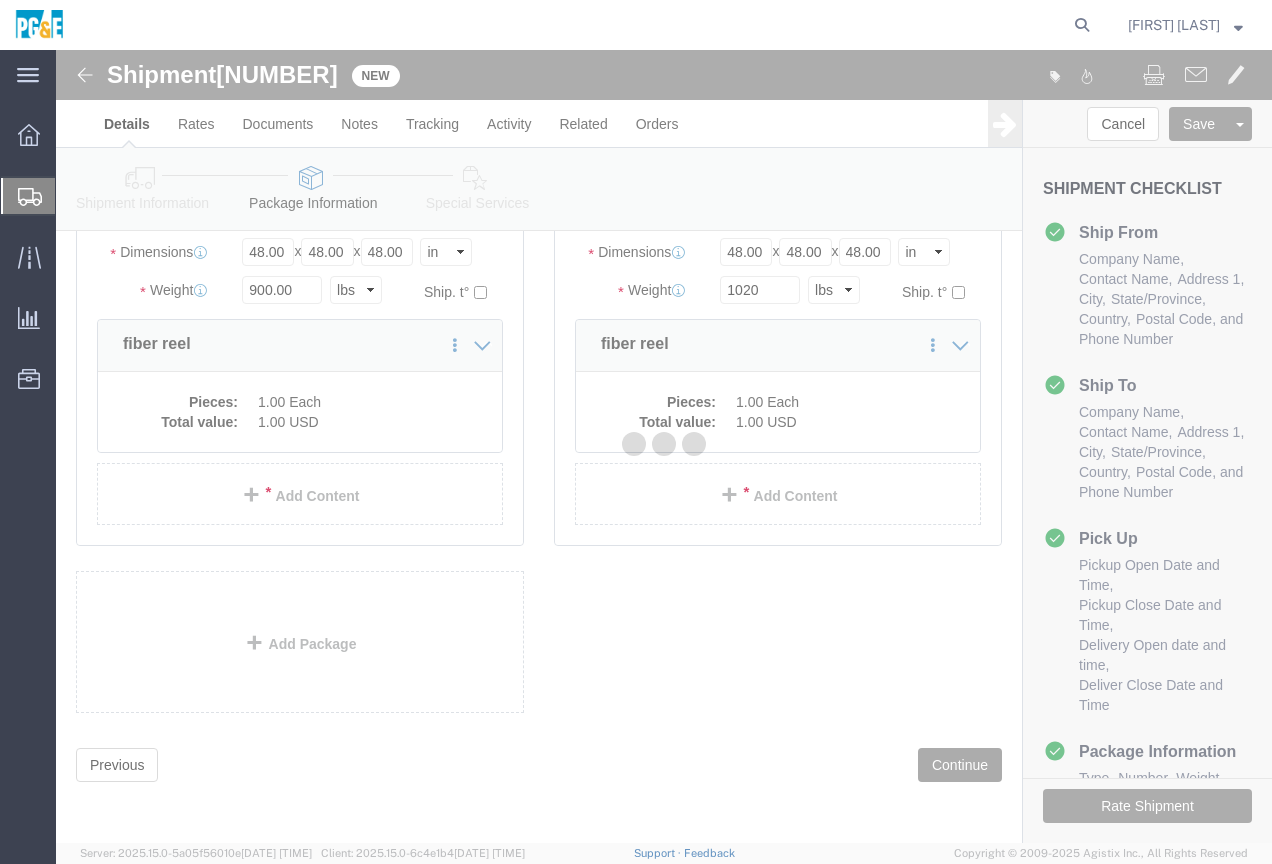 select 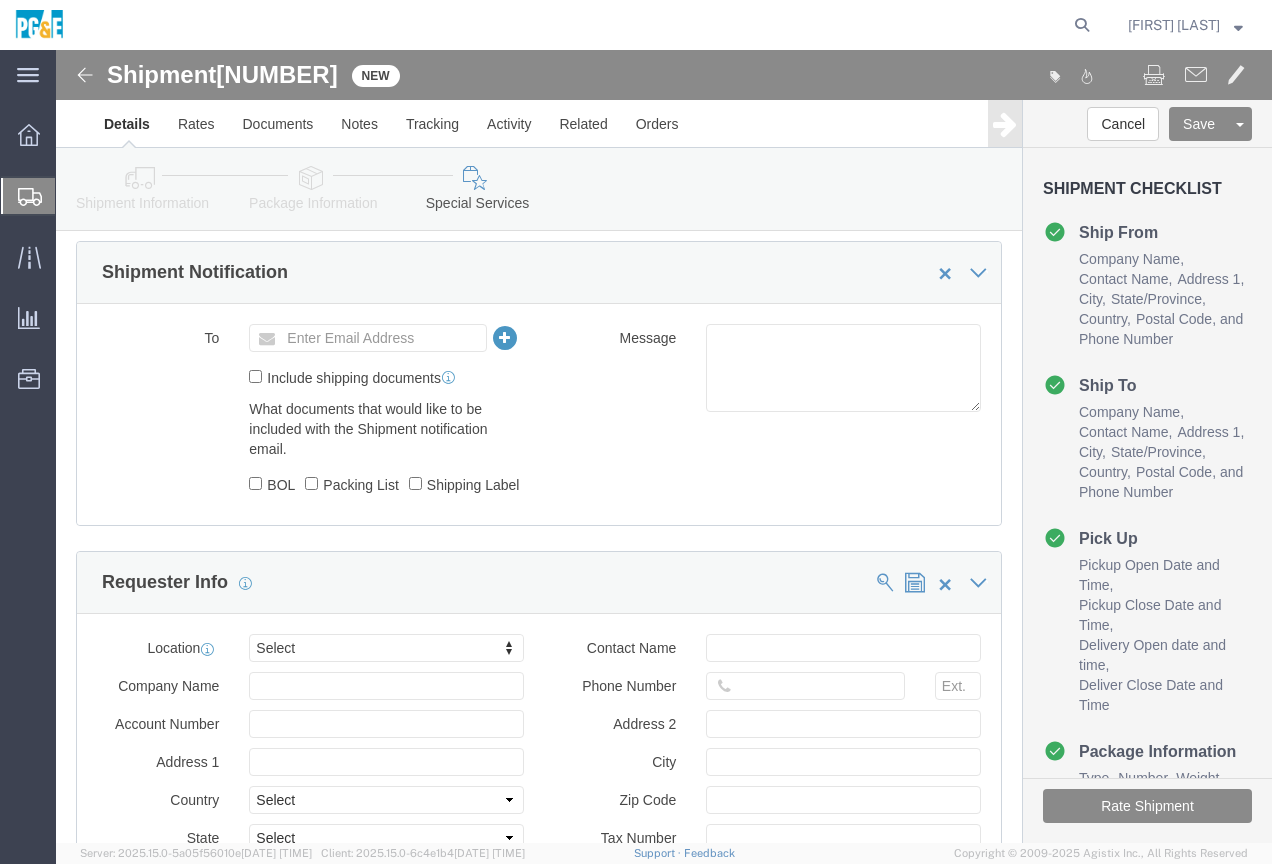 scroll, scrollTop: 1118, scrollLeft: 0, axis: vertical 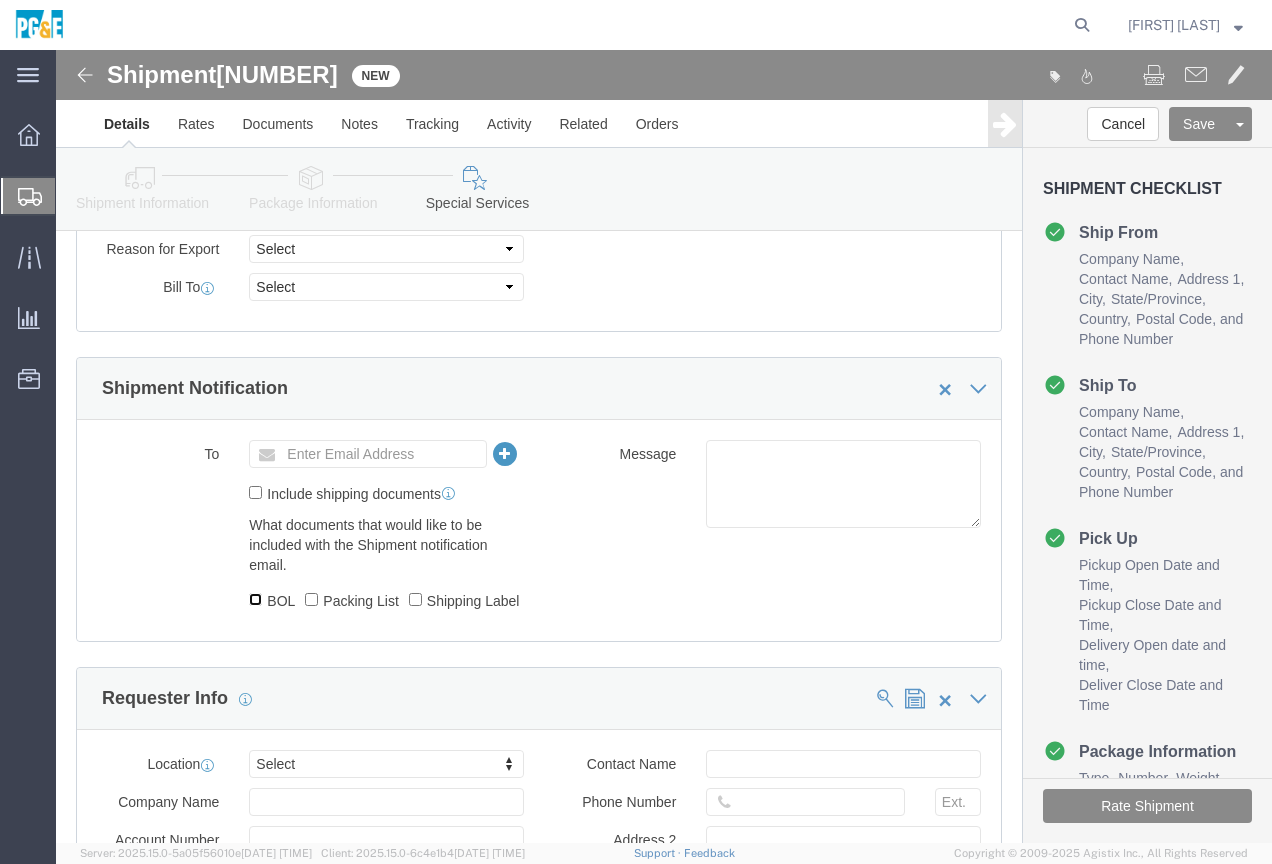 drag, startPoint x: 195, startPoint y: 550, endPoint x: 208, endPoint y: 553, distance: 13.341664 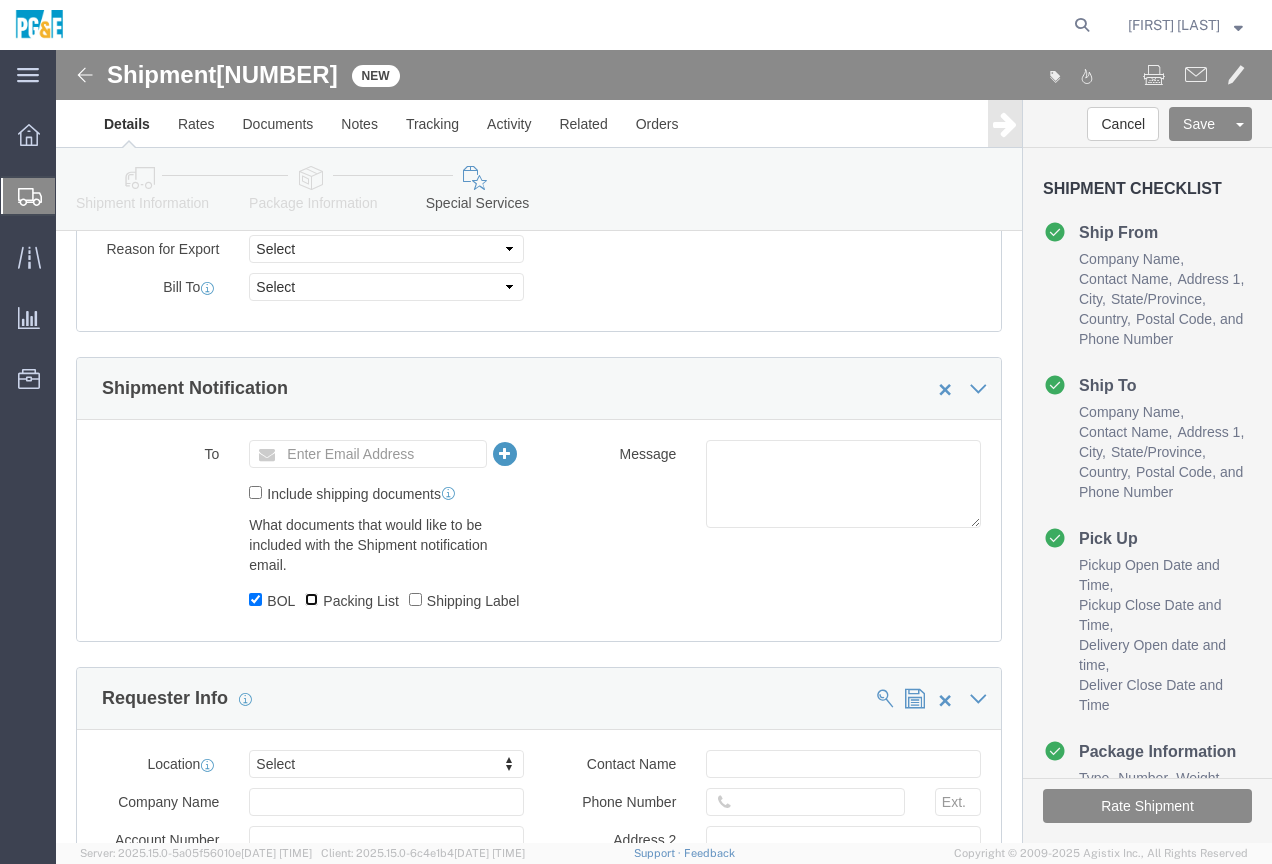 click on "Packing List" 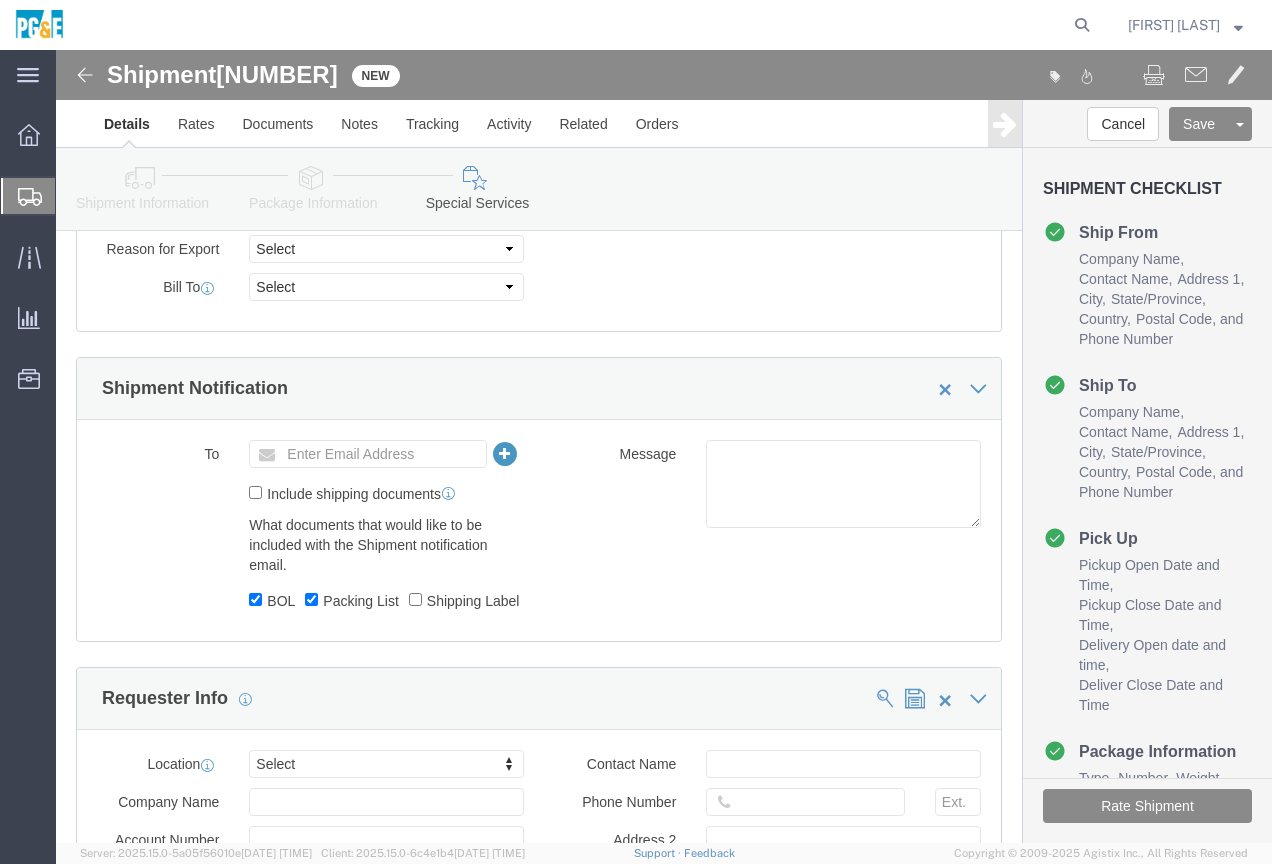 click on "Shipping Label" 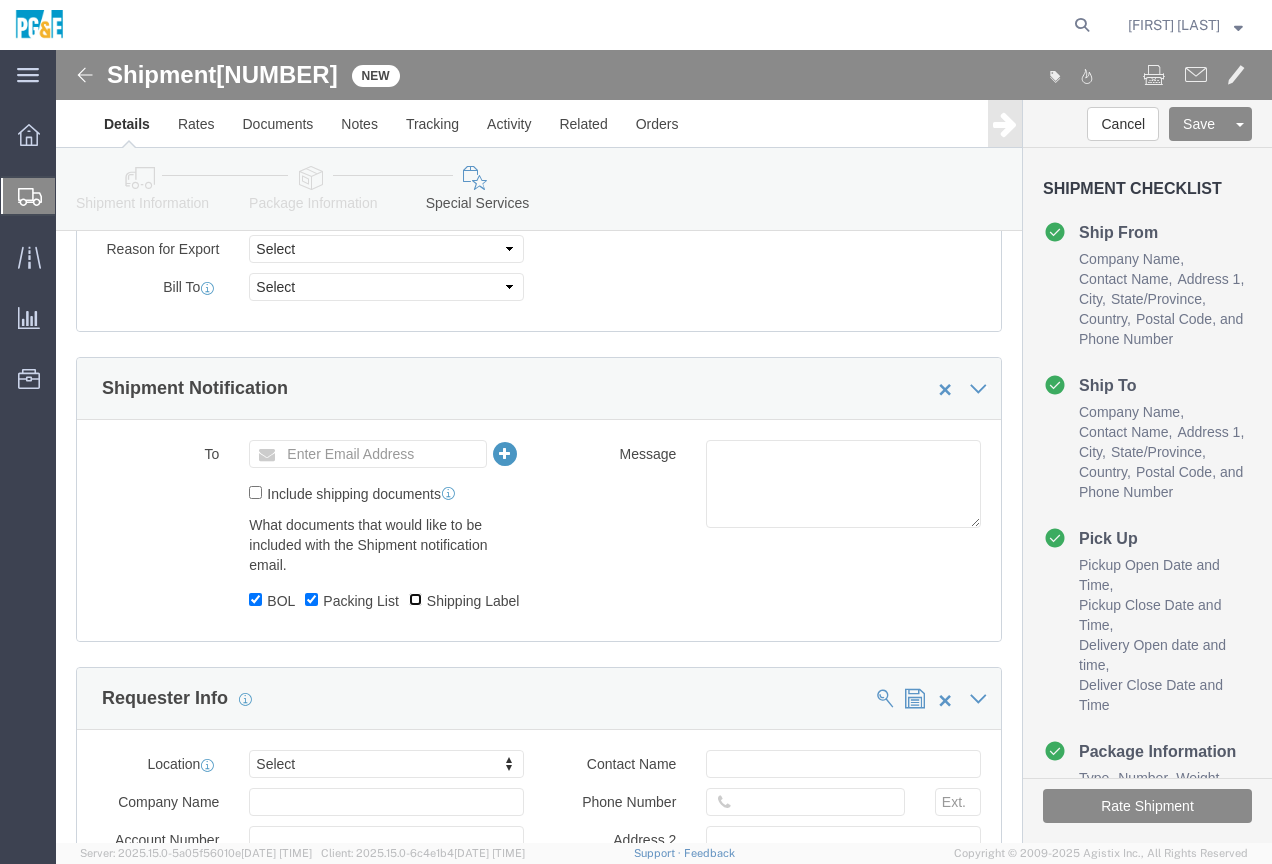 click on "Shipping Label" 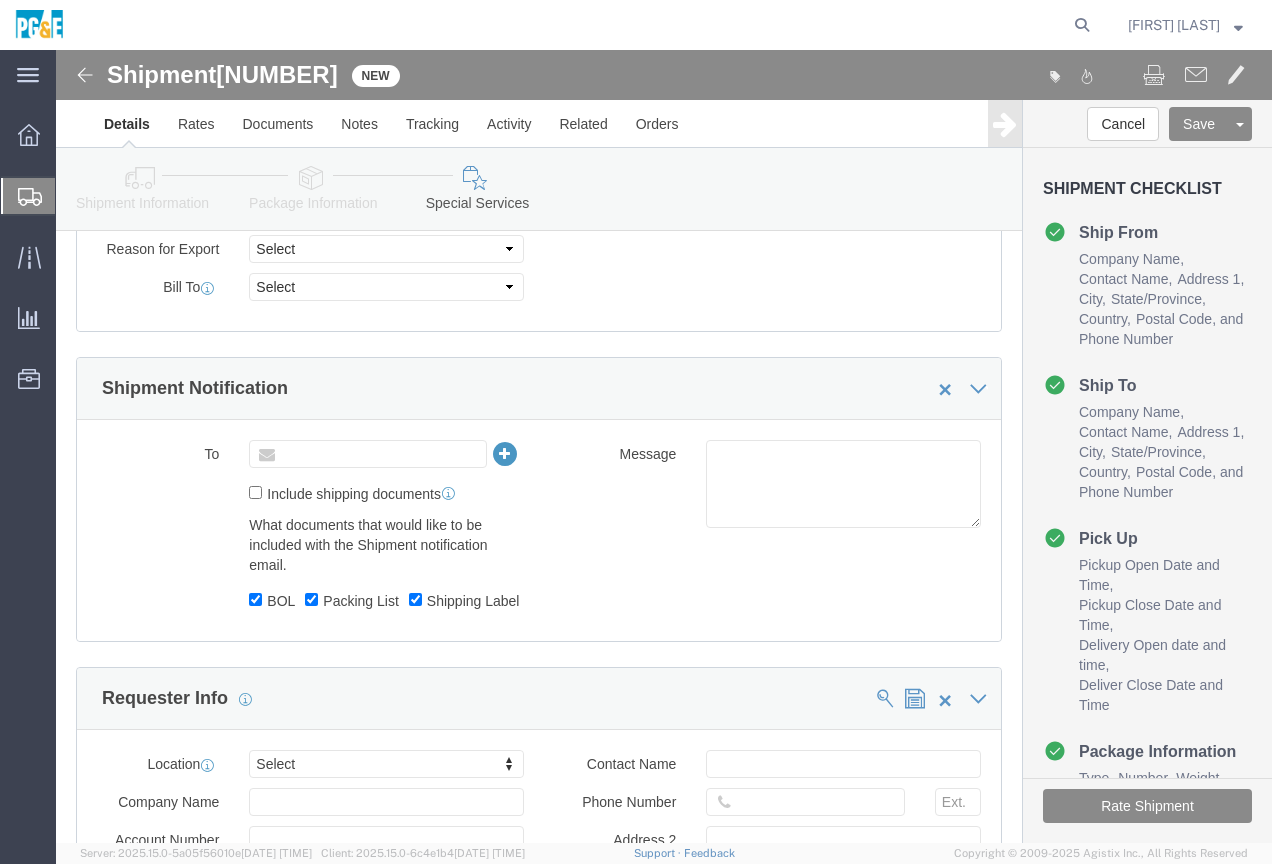 click 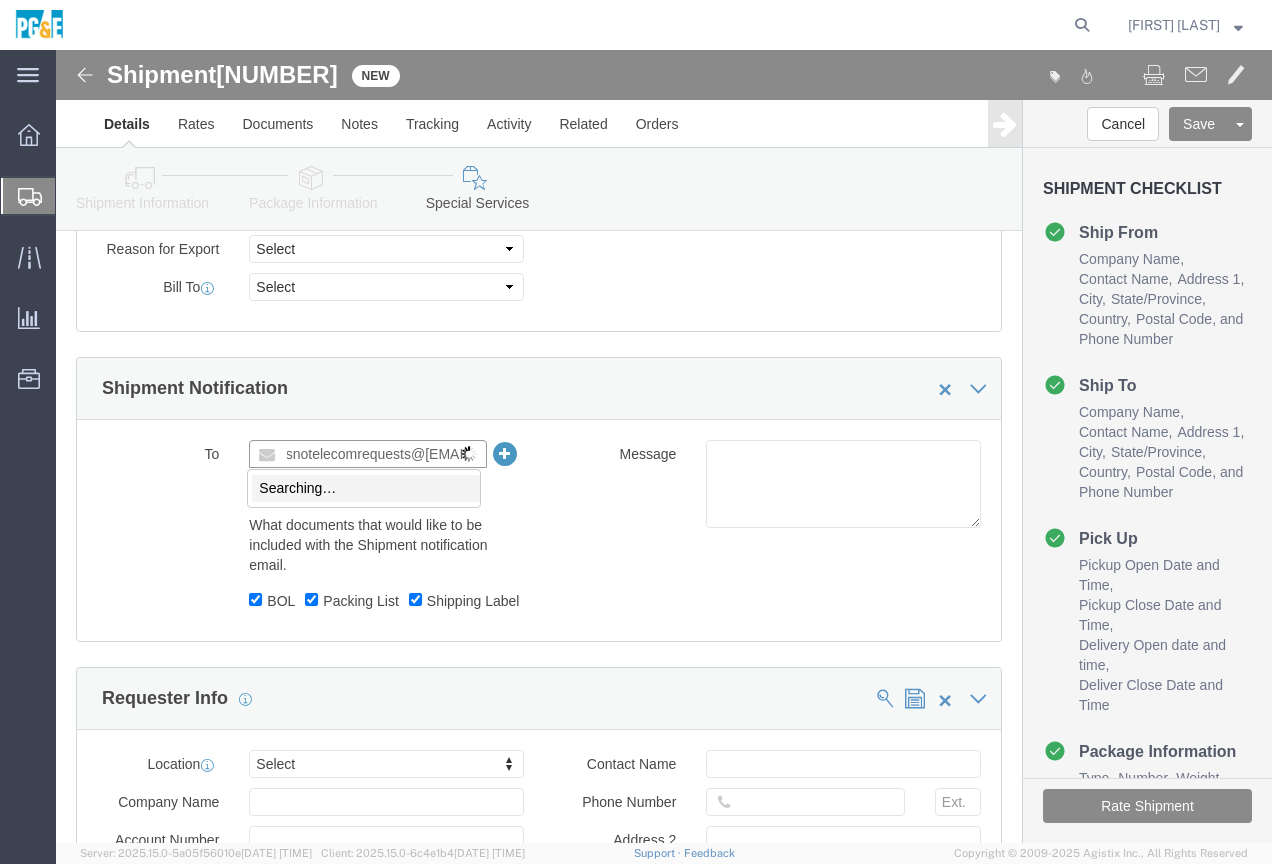 scroll, scrollTop: 0, scrollLeft: 30, axis: horizontal 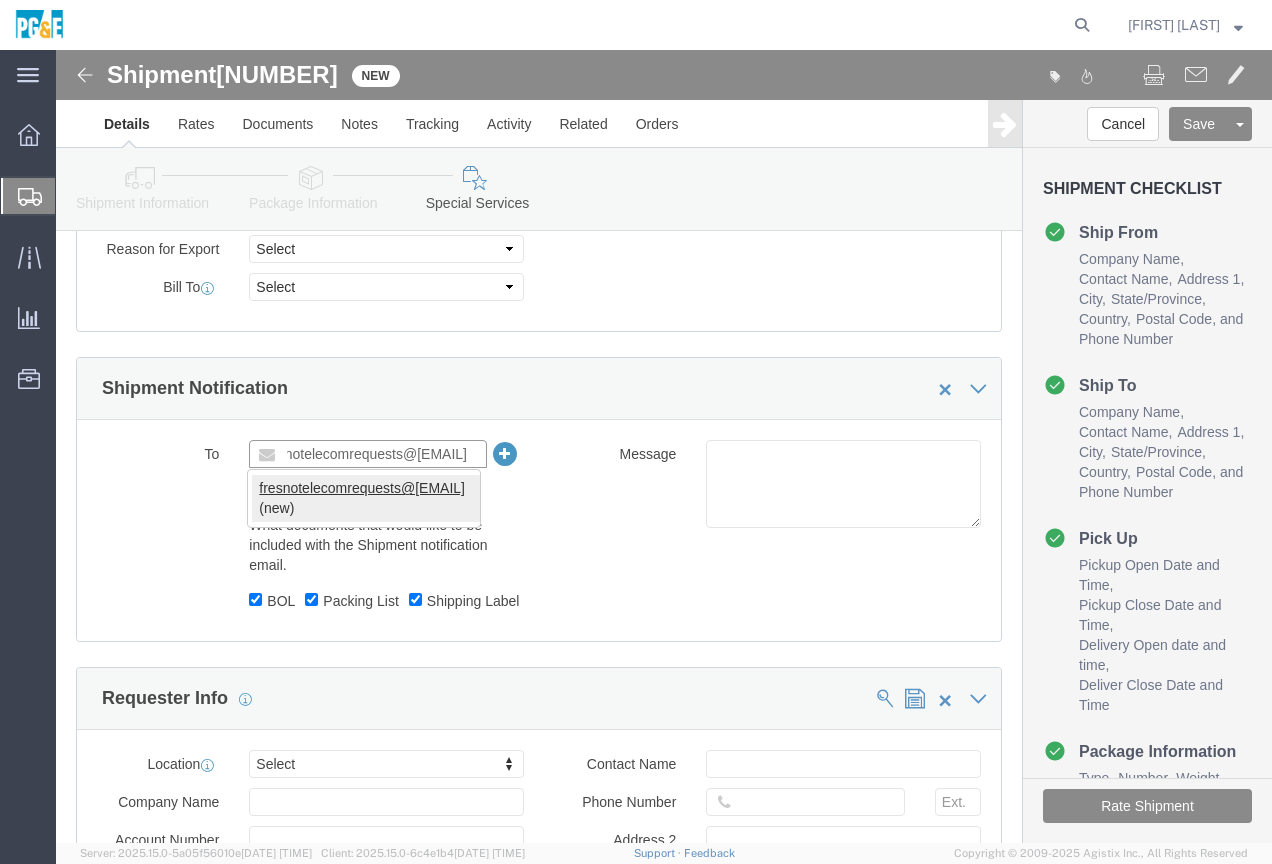 type on "fresnotelecomrequests@[EMAIL]" 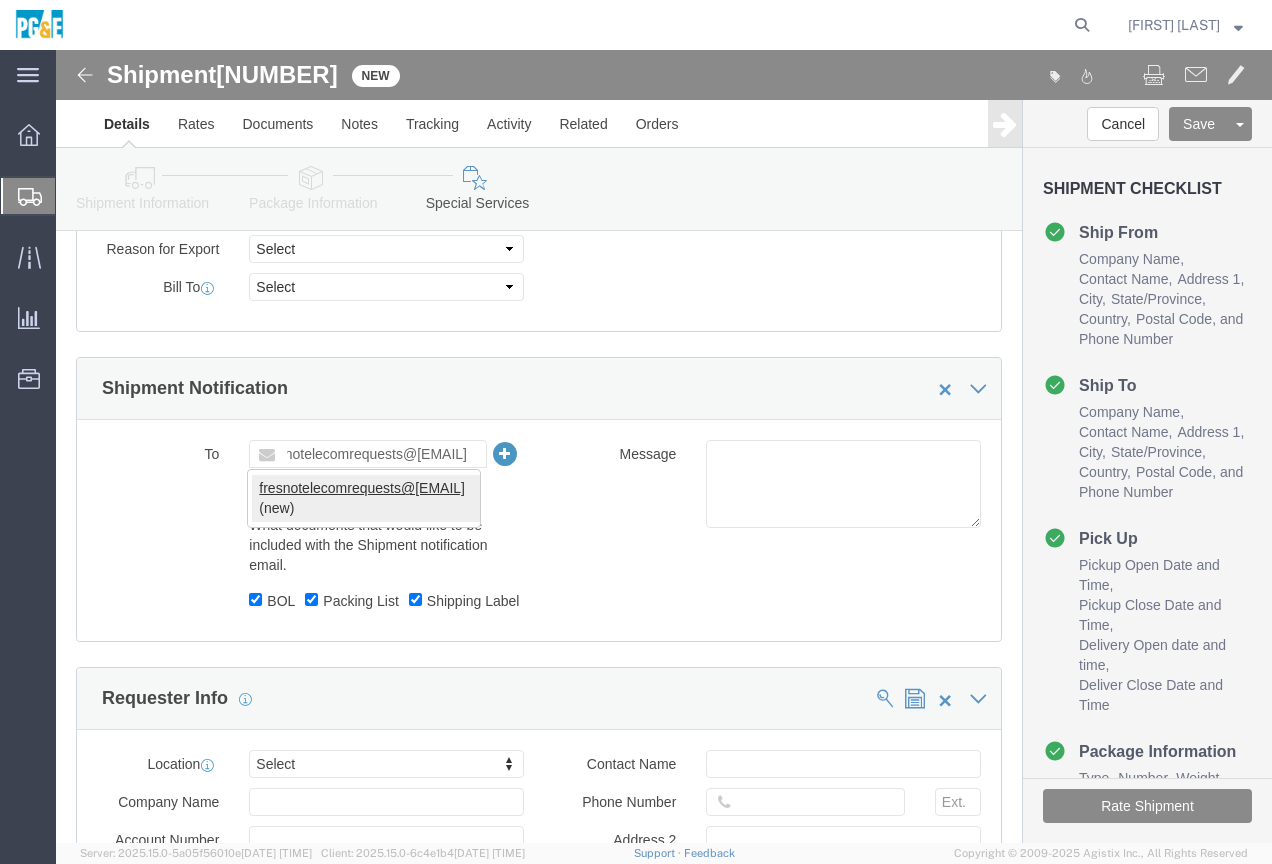scroll, scrollTop: 0, scrollLeft: 0, axis: both 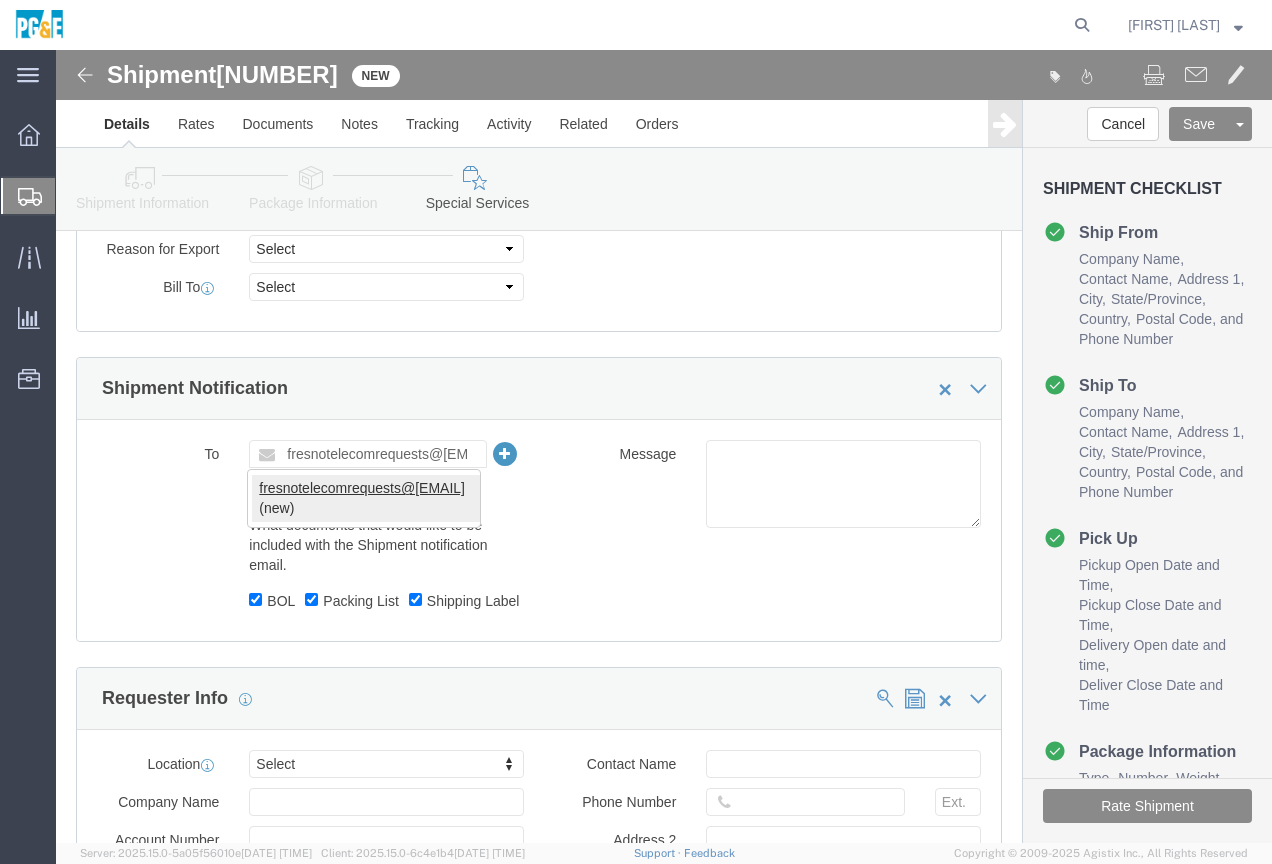 type 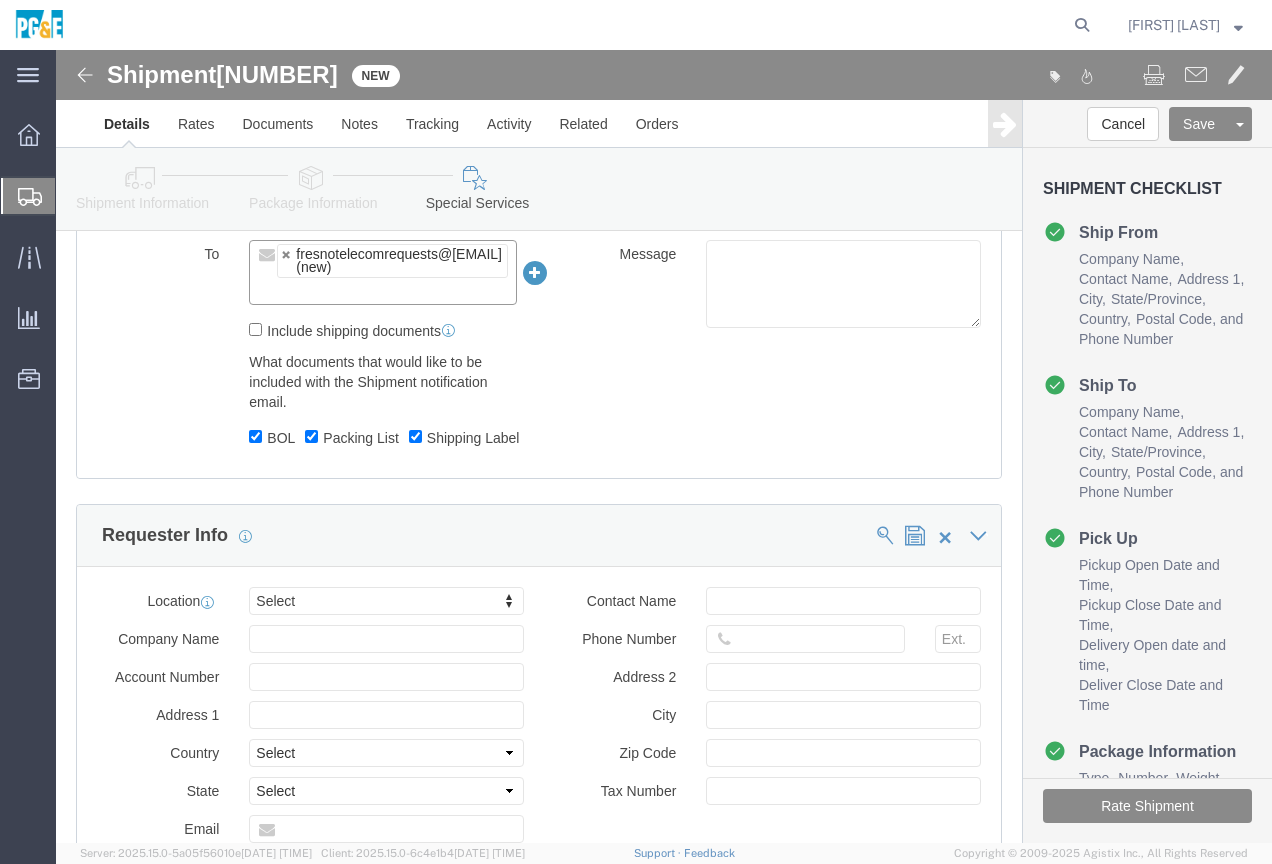 scroll, scrollTop: 718, scrollLeft: 0, axis: vertical 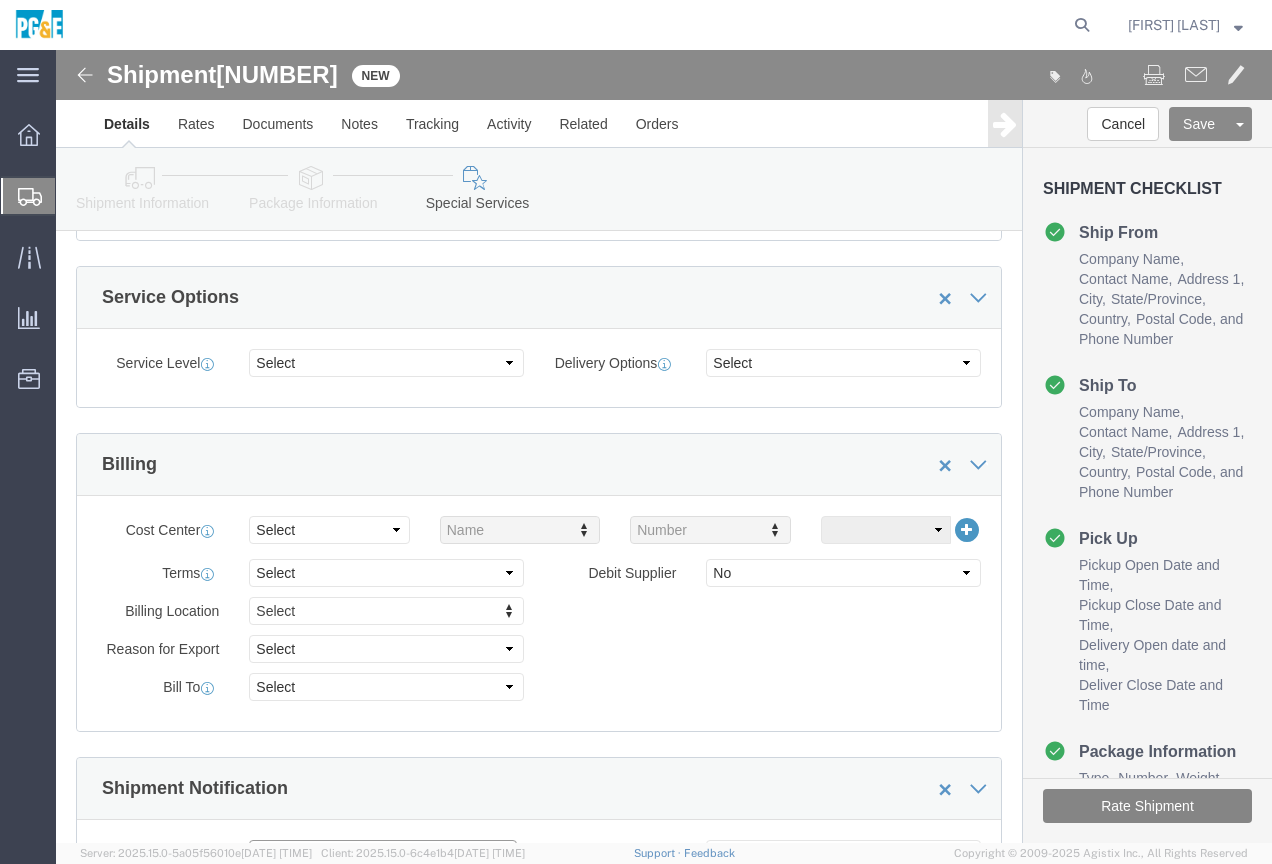 click on "Rate Shipment" 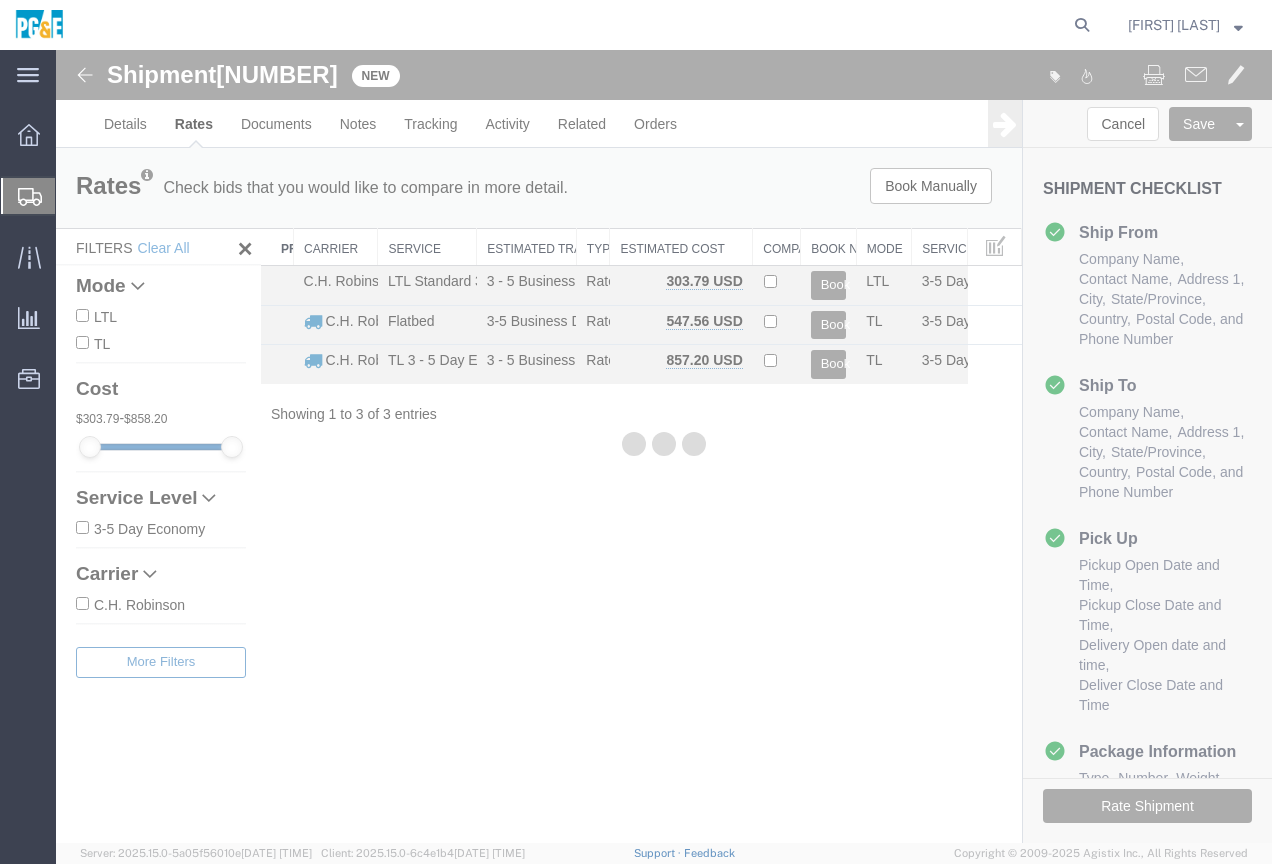scroll, scrollTop: 0, scrollLeft: 0, axis: both 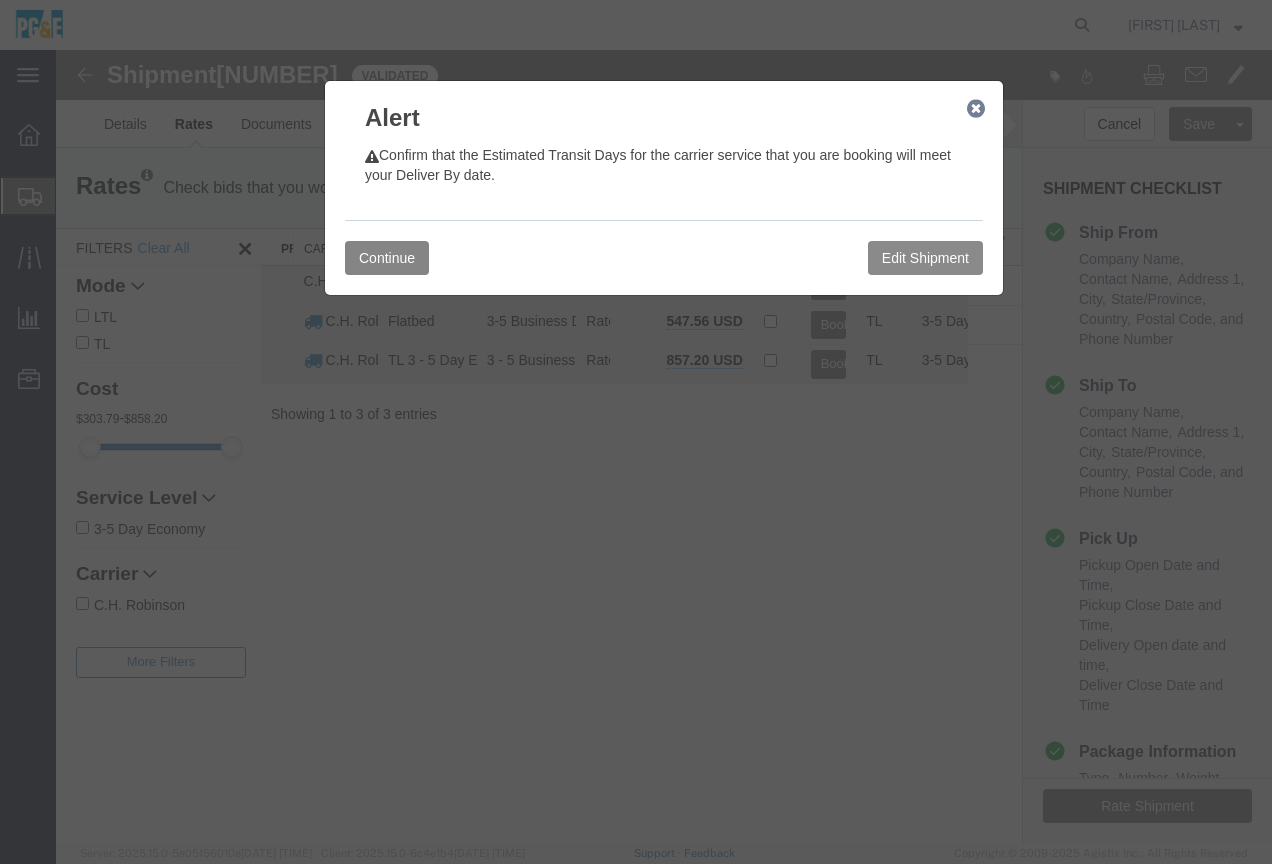 click on "Continue" at bounding box center (387, 258) 